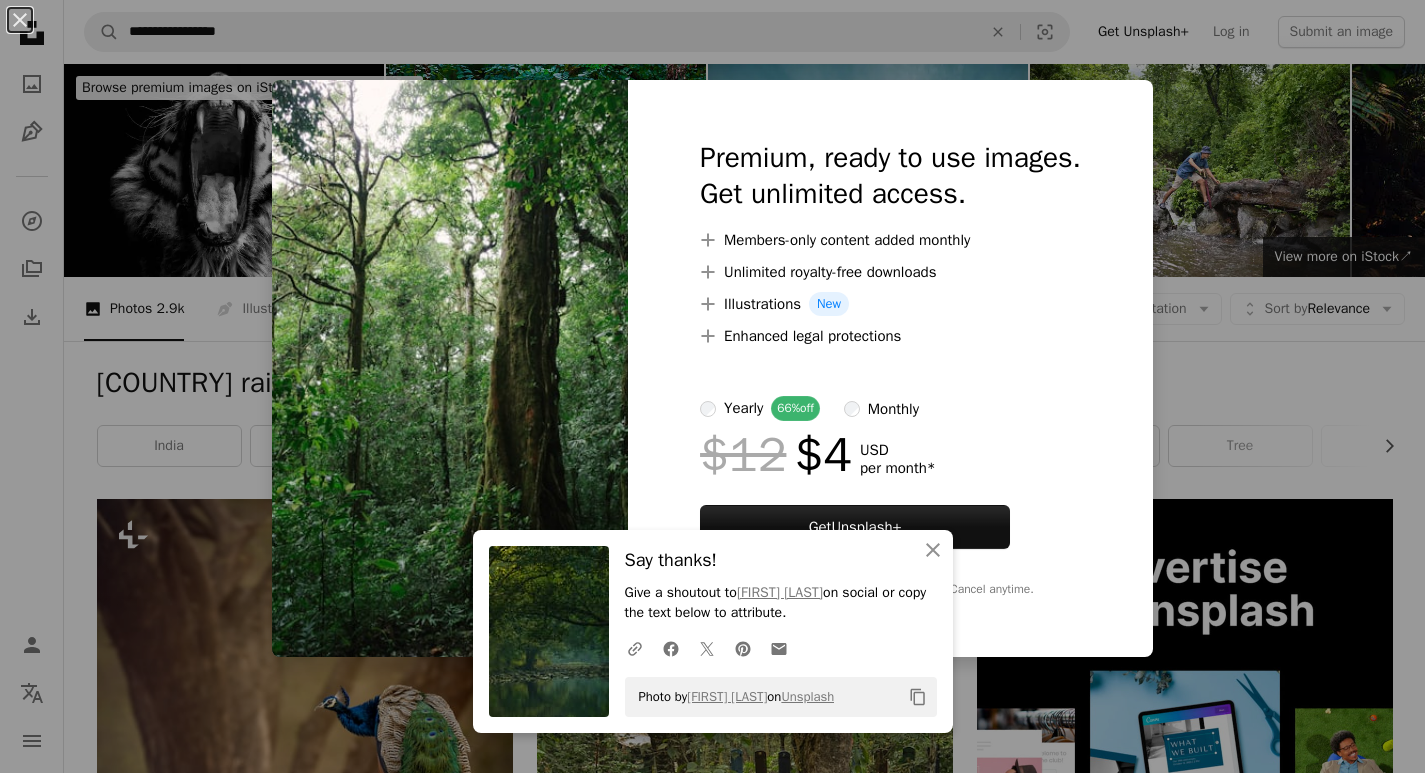 scroll, scrollTop: 4260, scrollLeft: 0, axis: vertical 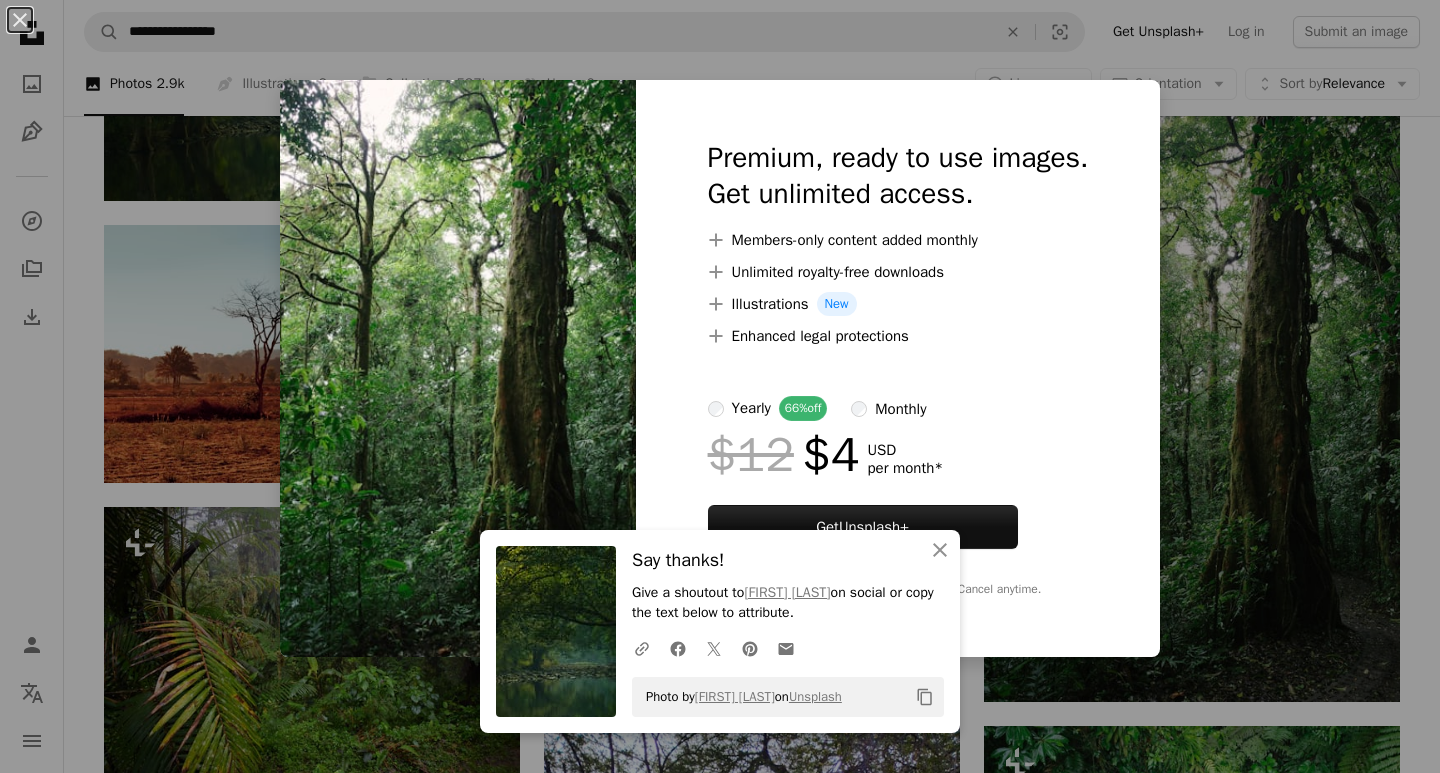 click on "An X shape An X shape Close Say thanks! Give a shoutout to  [FIRST] [LAST]  on social or copy the text below to attribute. A URL sharing icon (chains) Facebook icon X (formerly Twitter) icon Pinterest icon An envelope Photo by  [FIRST] [LAST]  on  Unsplash
Copy content Premium, ready to use images. Get unlimited access. A plus sign Members-only content added monthly A plus sign Unlimited royalty-free downloads A plus sign Illustrations  New A plus sign Enhanced legal protections yearly 66%  off monthly $12   $4 USD per month * Get  Unsplash+ * When paid annually, billed upfront  $48 Taxes where applicable. Renews automatically. Cancel anytime." at bounding box center (720, 386) 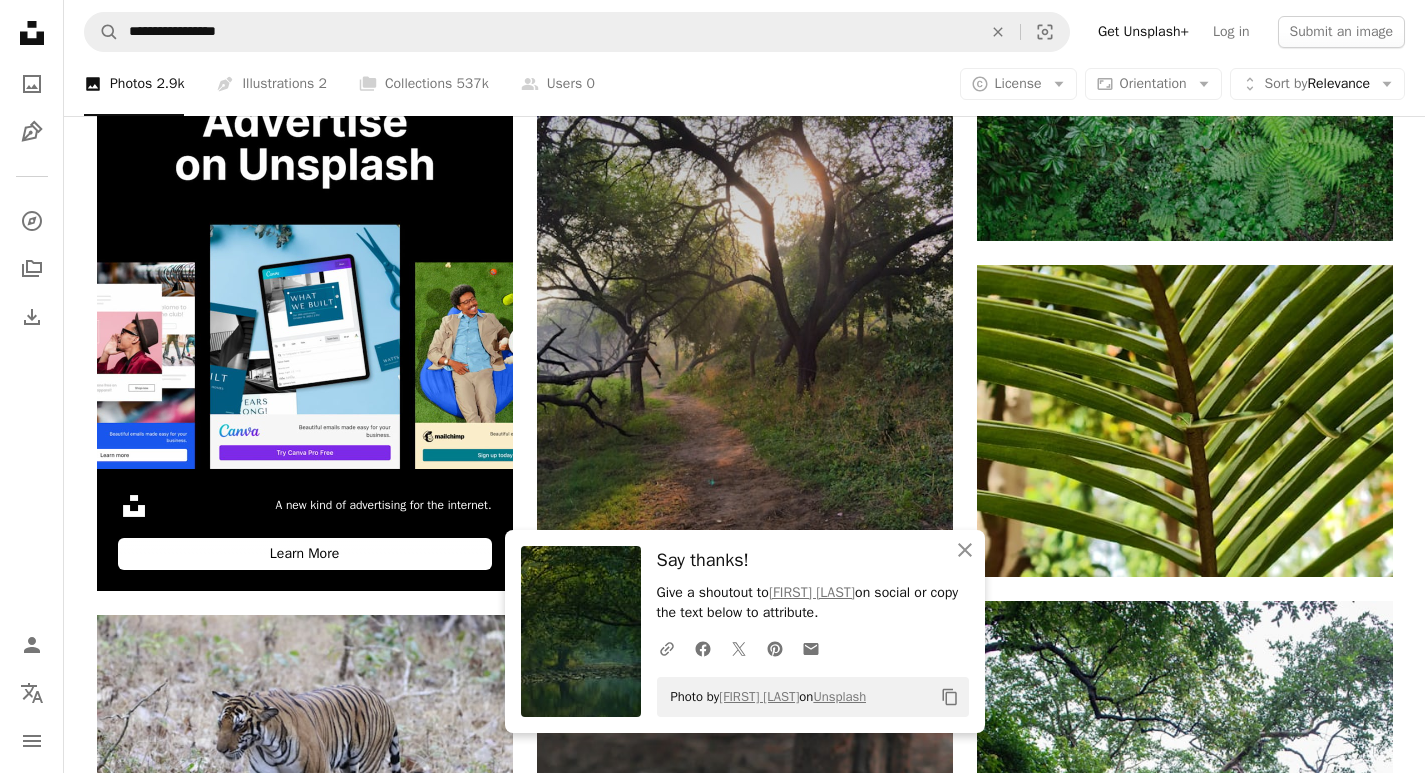 scroll, scrollTop: 5260, scrollLeft: 0, axis: vertical 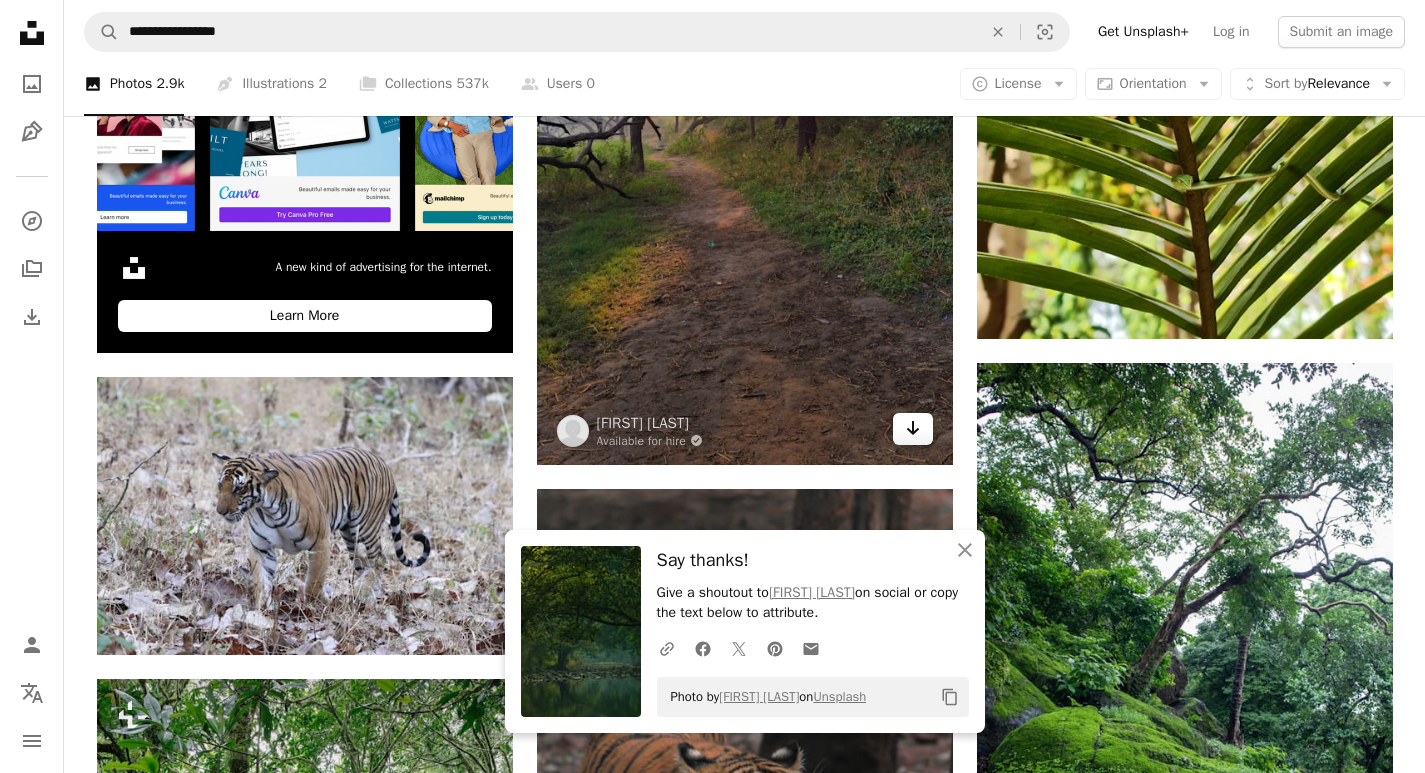 click on "Arrow pointing down" at bounding box center [913, 429] 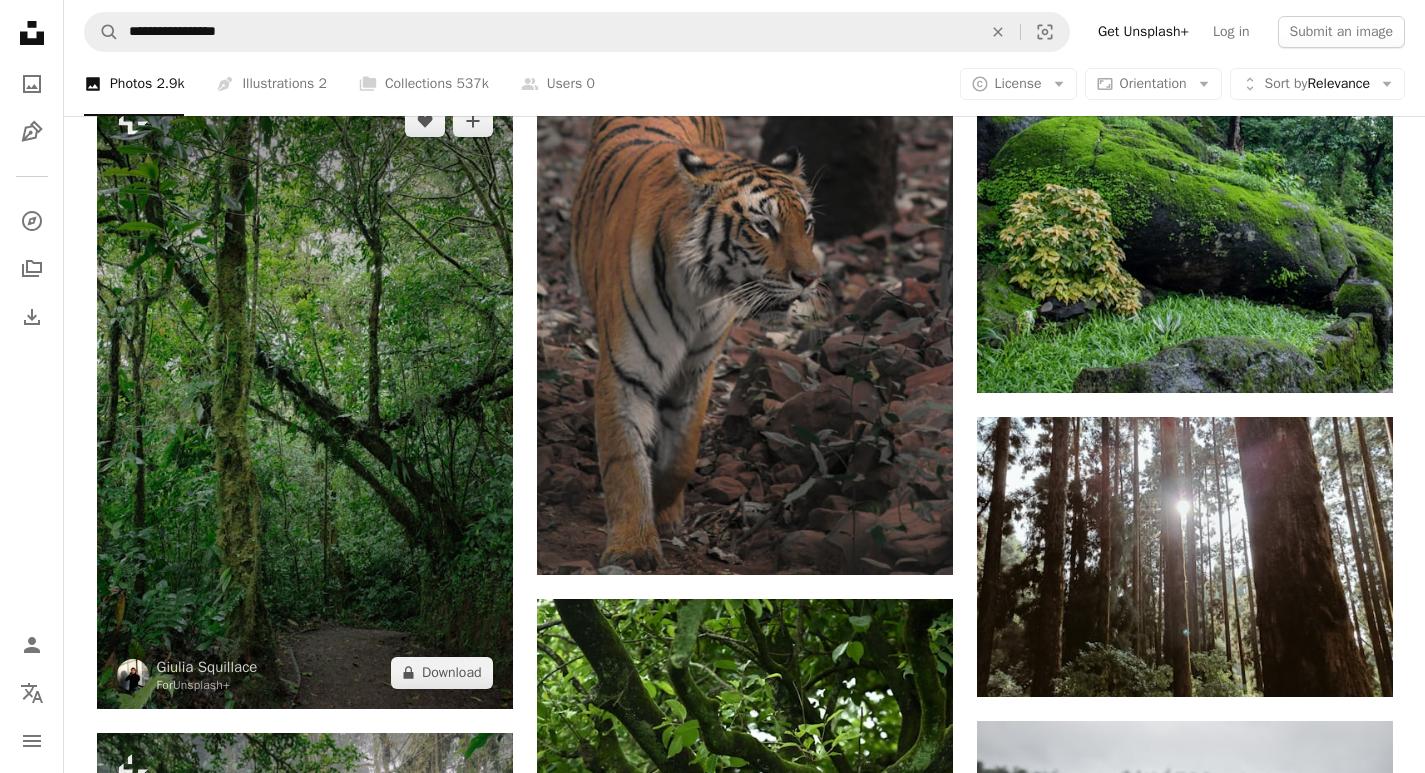scroll, scrollTop: 5860, scrollLeft: 0, axis: vertical 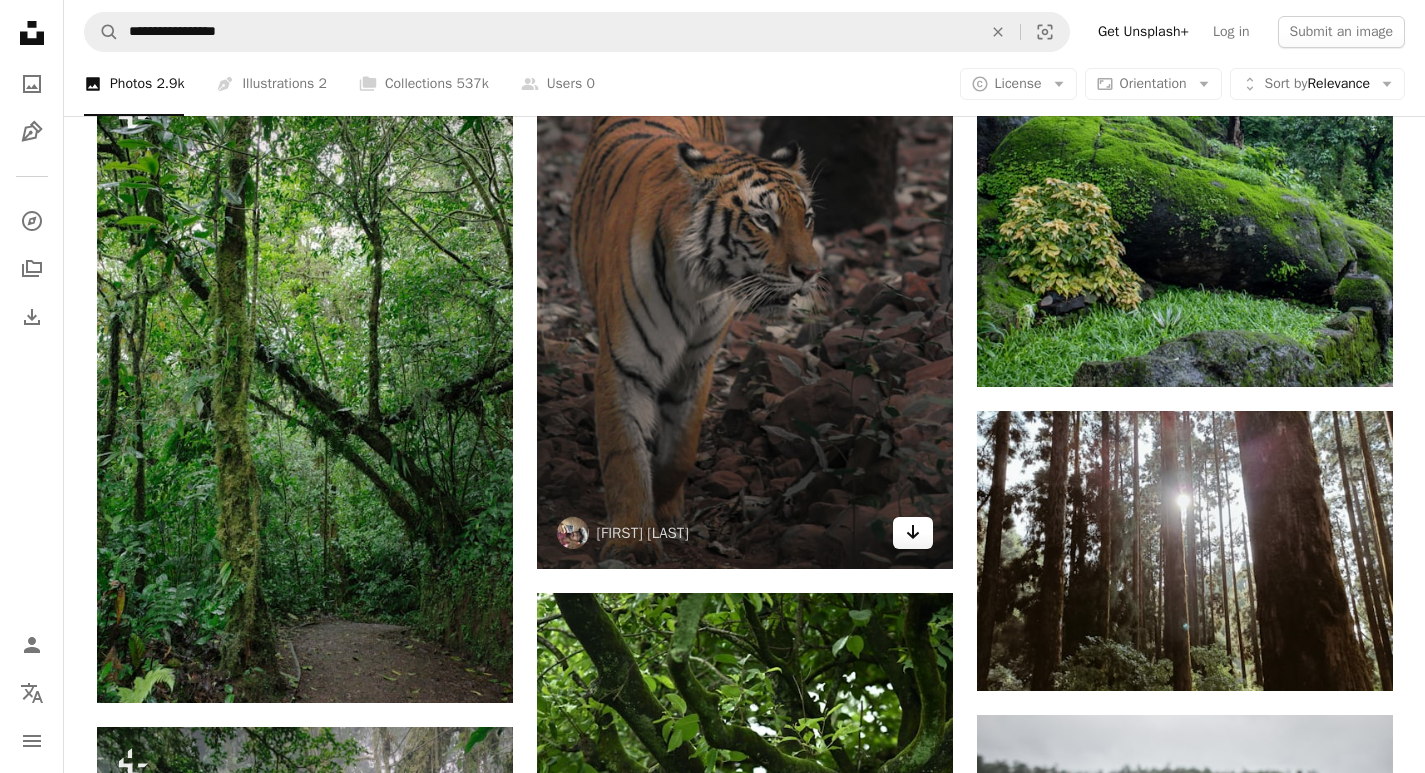 click on "Arrow pointing down" 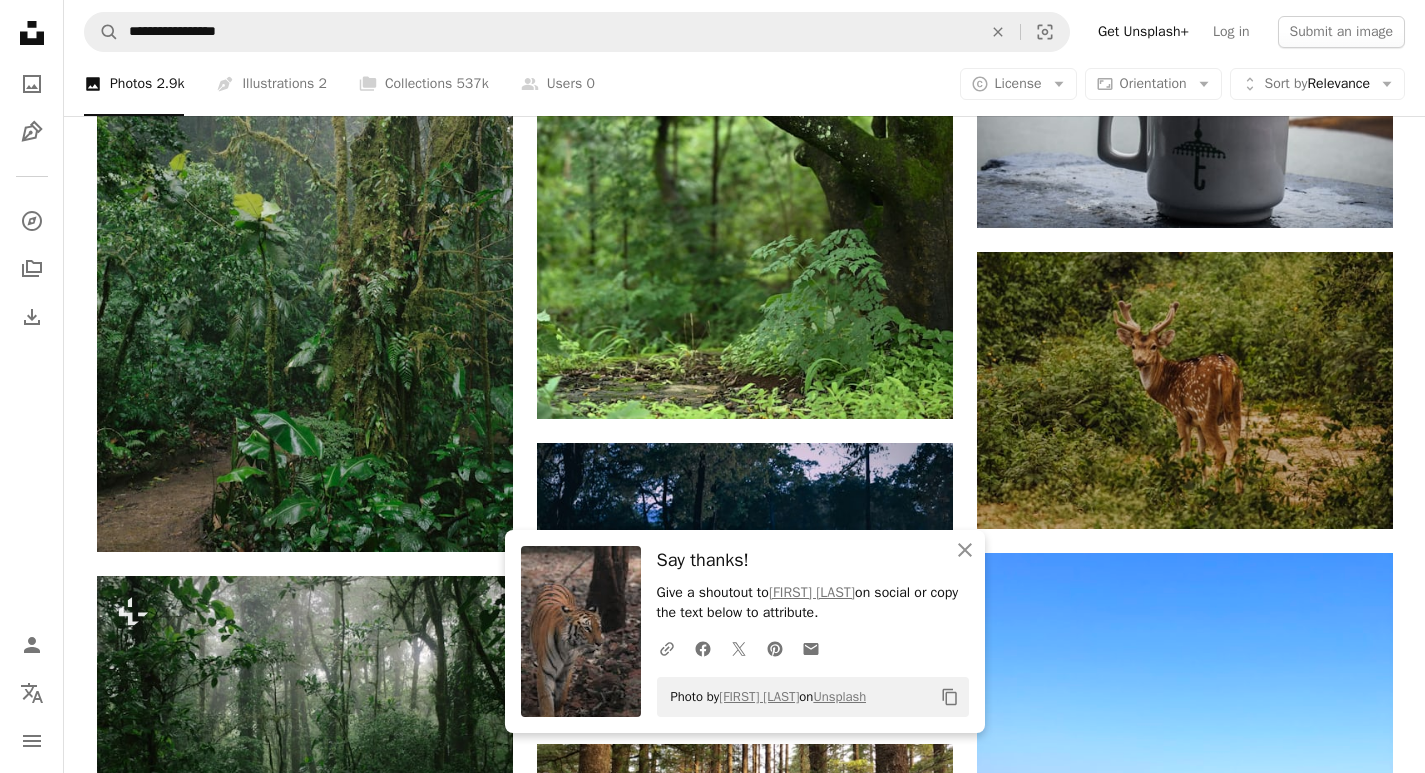 scroll, scrollTop: 6660, scrollLeft: 0, axis: vertical 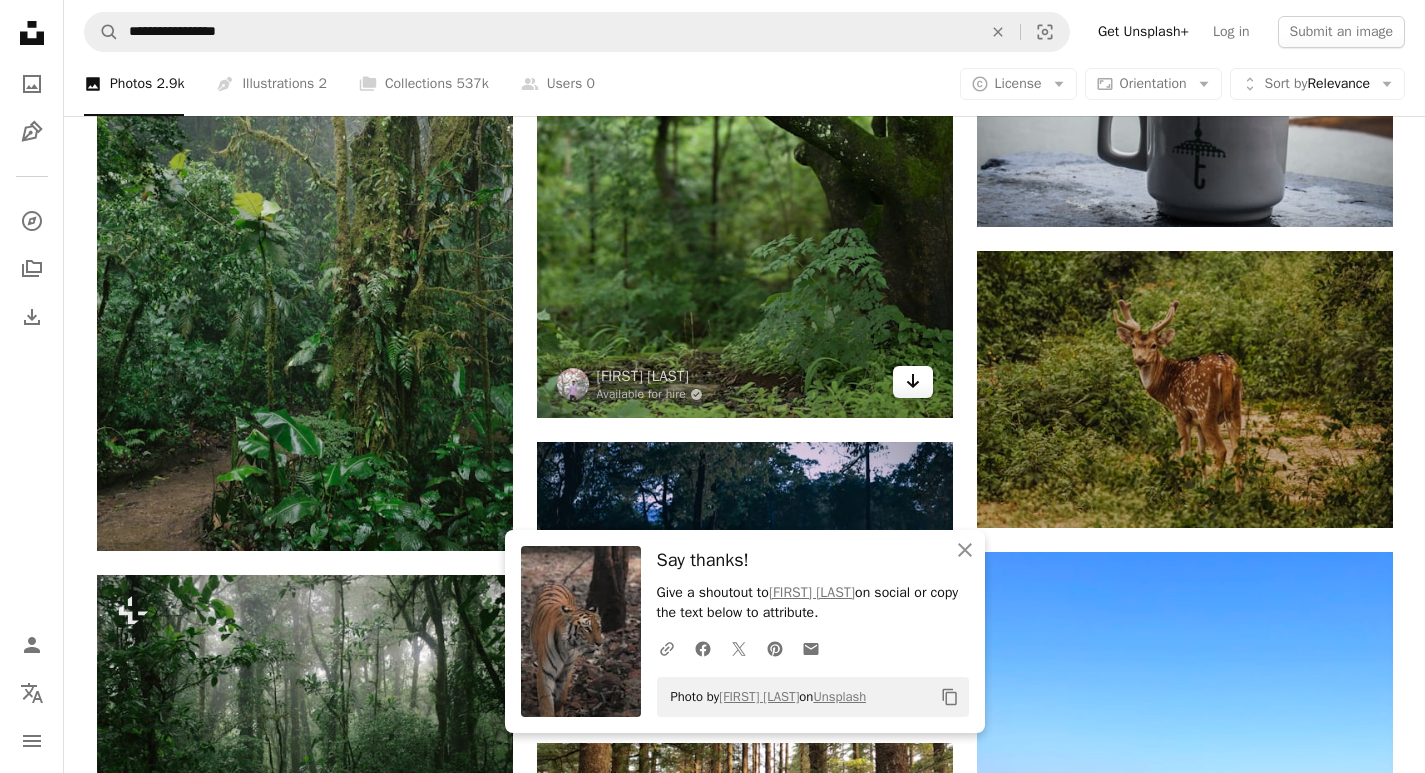click on "Arrow pointing down" 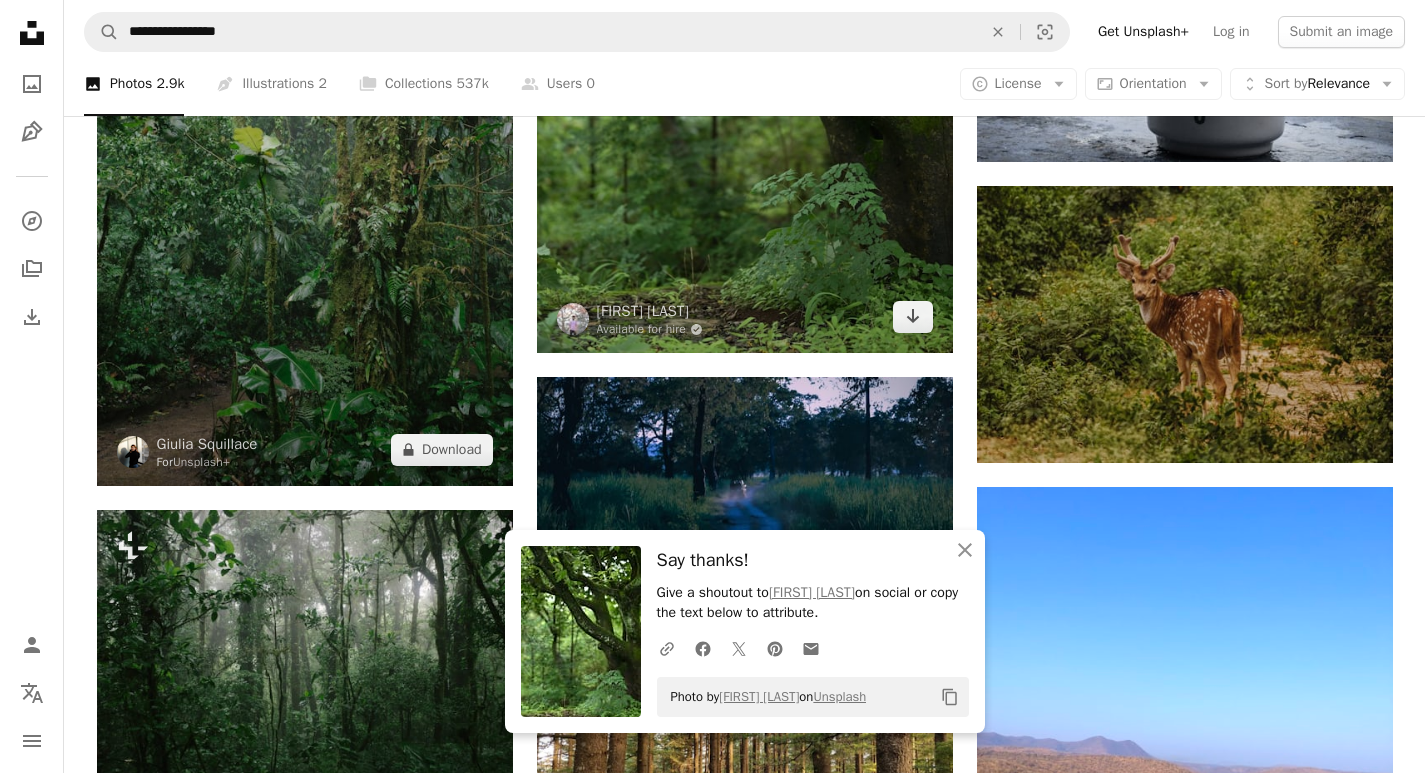 scroll, scrollTop: 6760, scrollLeft: 0, axis: vertical 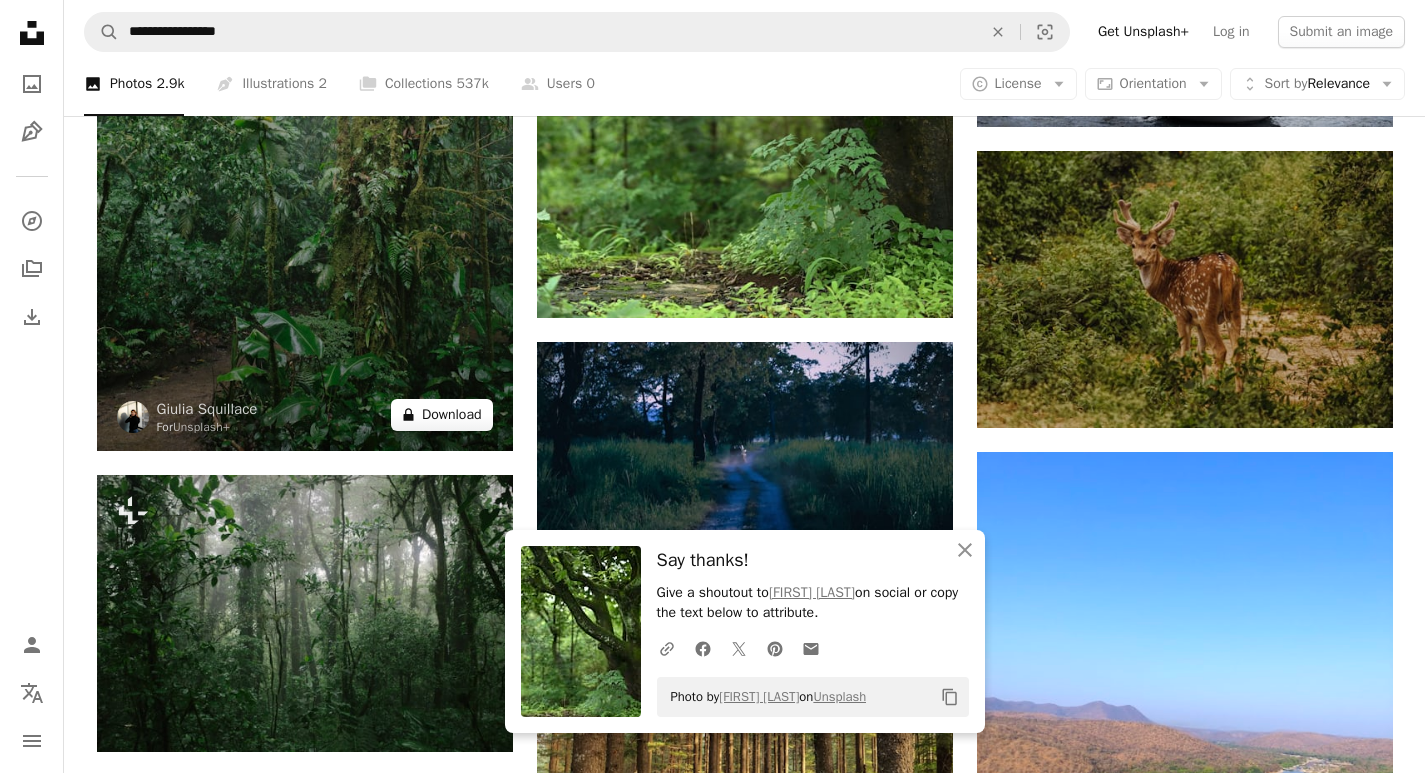 click on "A lock Download" at bounding box center (442, 415) 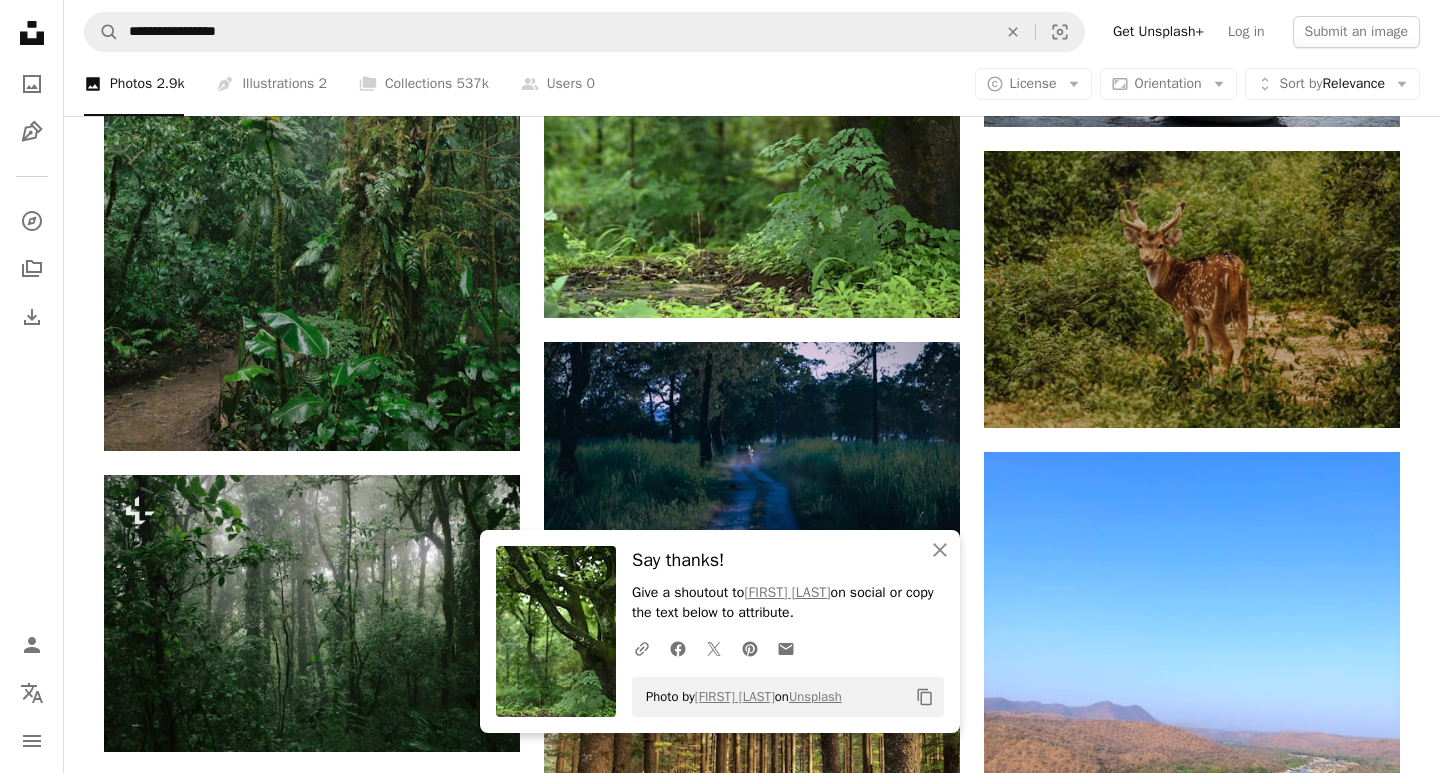 click on "An X shape An X shape Close Say thanks! Give a shoutout to  [FIRST] [LAST]  on social or copy the text below to attribute. A URL sharing icon (chains) Facebook icon X (formerly Twitter) icon Pinterest icon An envelope Photo by  [FIRST] [LAST]  on  Unsplash
Copy content Premium, ready to use images. Get unlimited access. A plus sign Members-only content added monthly A plus sign Unlimited royalty-free downloads A plus sign Illustrations  New A plus sign Enhanced legal protections yearly 66%  off monthly $12   $4 USD per month * Get  Unsplash+ * When paid annually, billed upfront  $48 Taxes where applicable. Renews automatically. Cancel anytime." at bounding box center [720, 3947] 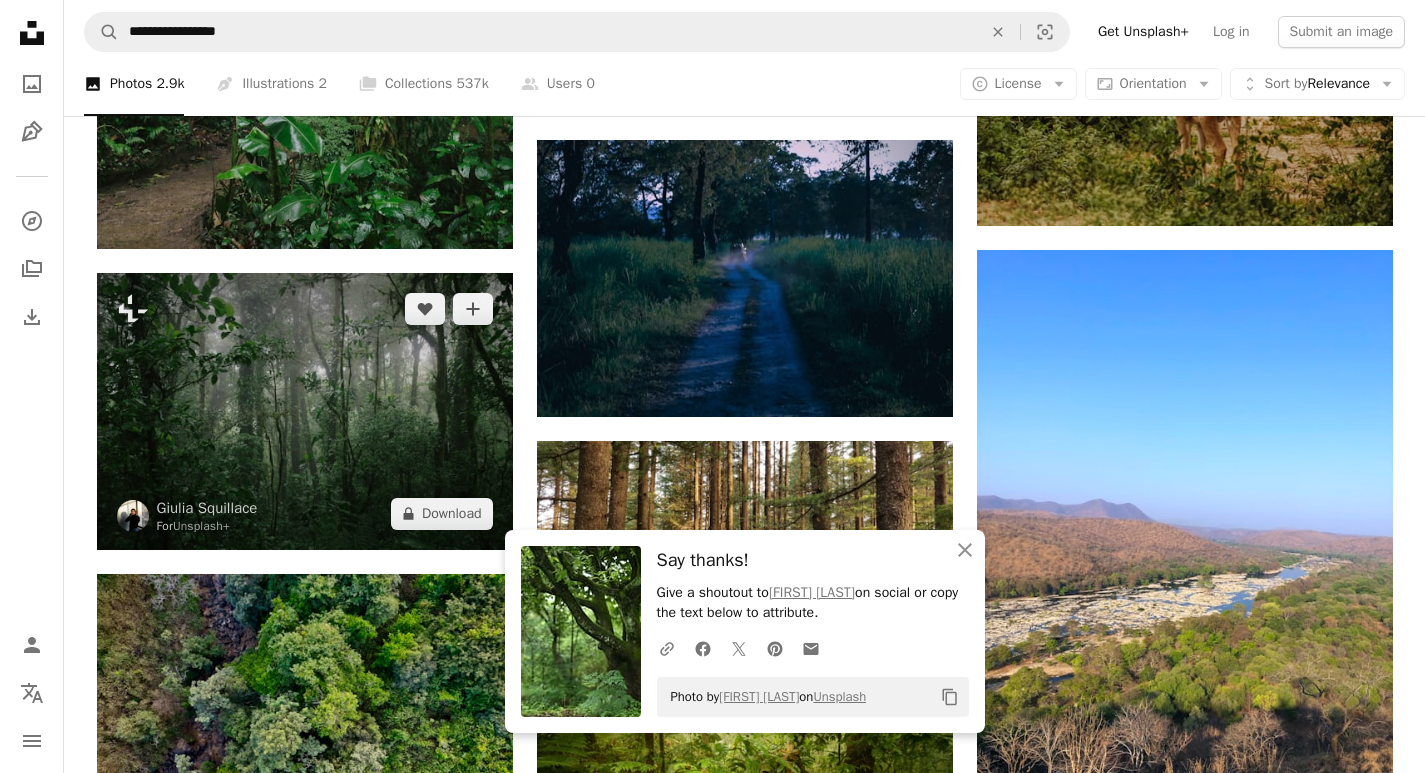 scroll, scrollTop: 6960, scrollLeft: 0, axis: vertical 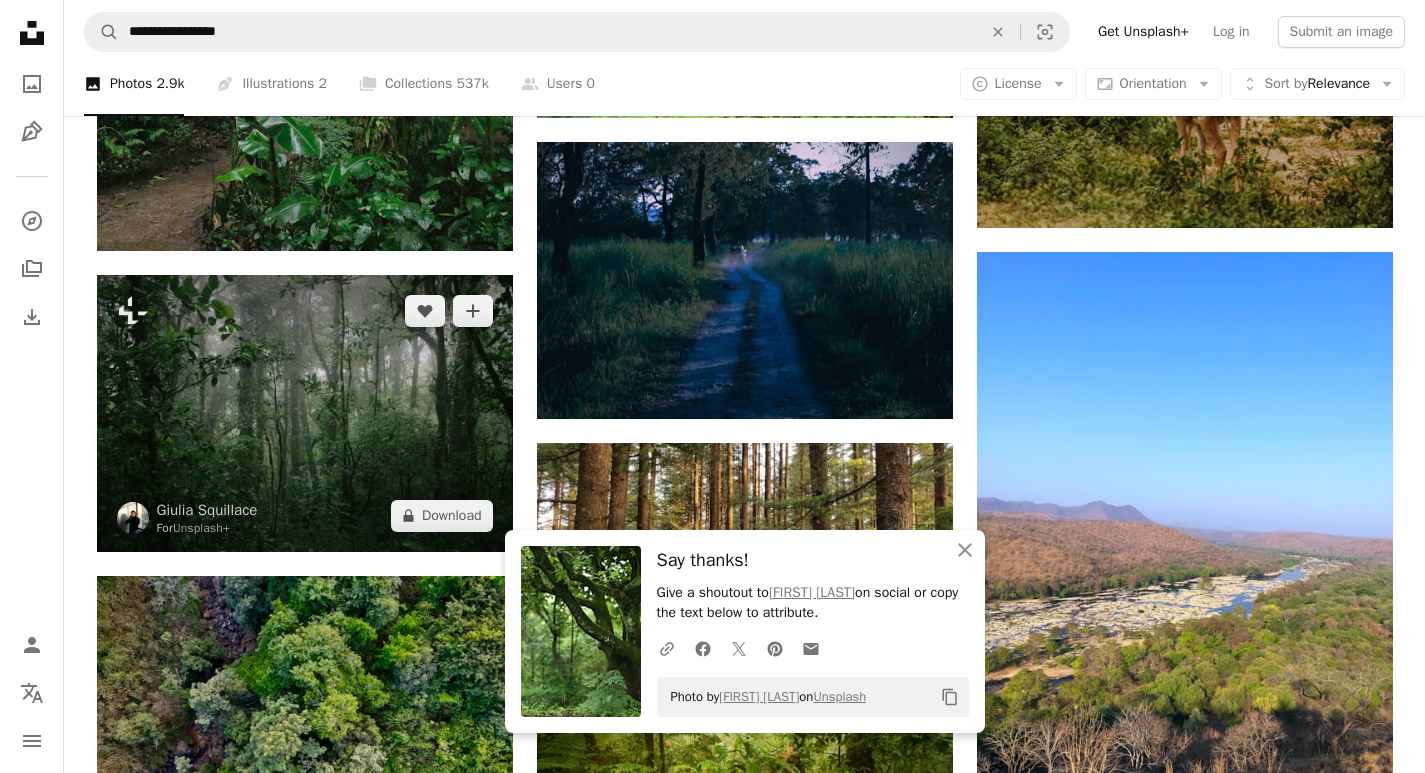 click at bounding box center (305, 413) 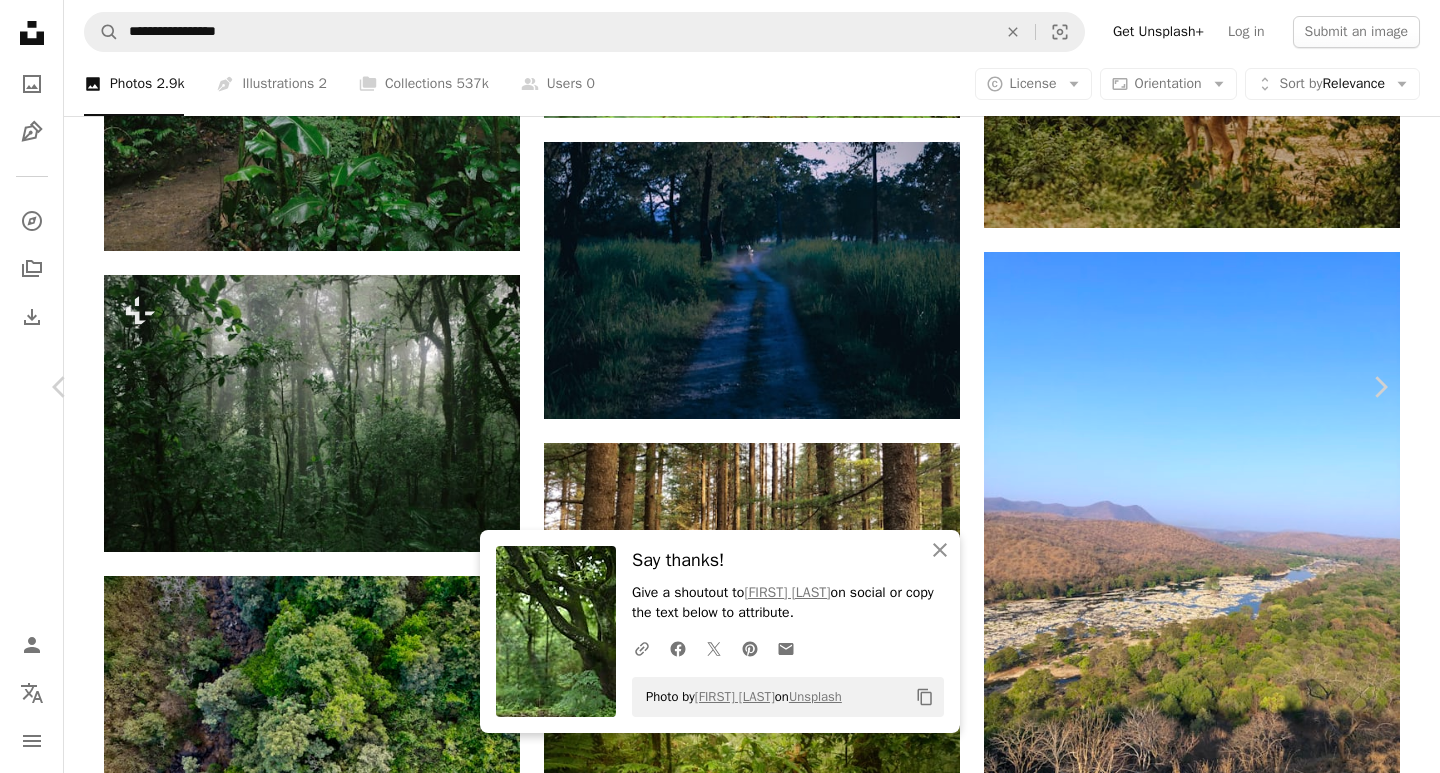 click on "An X shape Chevron left Chevron right An X shape Close Say thanks! Give a shoutout to  [FIRST] [LAST]  on social or copy the text below to attribute. A URL sharing icon (chains) Facebook icon X (formerly Twitter) icon Pinterest icon An envelope Photo by  [FIRST] [LAST]  on  Unsplash
Copy content [FIRST] [LAST] For  Unsplash+ A heart A plus sign A lock Download Zoom in A forward-right arrow Share More Actions Calendar outlined Published on  [MONTH] [DAY], [YEAR] Camera RICOH IMAGING COMPANY, LTD., RICOH GR III Safety Licensed under the  Unsplash+ License wallpaper green jungle rainforest tropical rain forest vegetation lush cloud forest HD Wallpapers From this series Chevron right Plus sign for Unsplash+ Plus sign for Unsplash+ Plus sign for Unsplash+ Plus sign for Unsplash+ Plus sign for Unsplash+ Plus sign for Unsplash+ Plus sign for Unsplash+ Plus sign for Unsplash+ Plus sign for Unsplash+ Plus sign for Unsplash+ Related images Plus sign for Unsplash+ A heart A plus sign [FIRST] [LAST] For  For" at bounding box center [720, 3747] 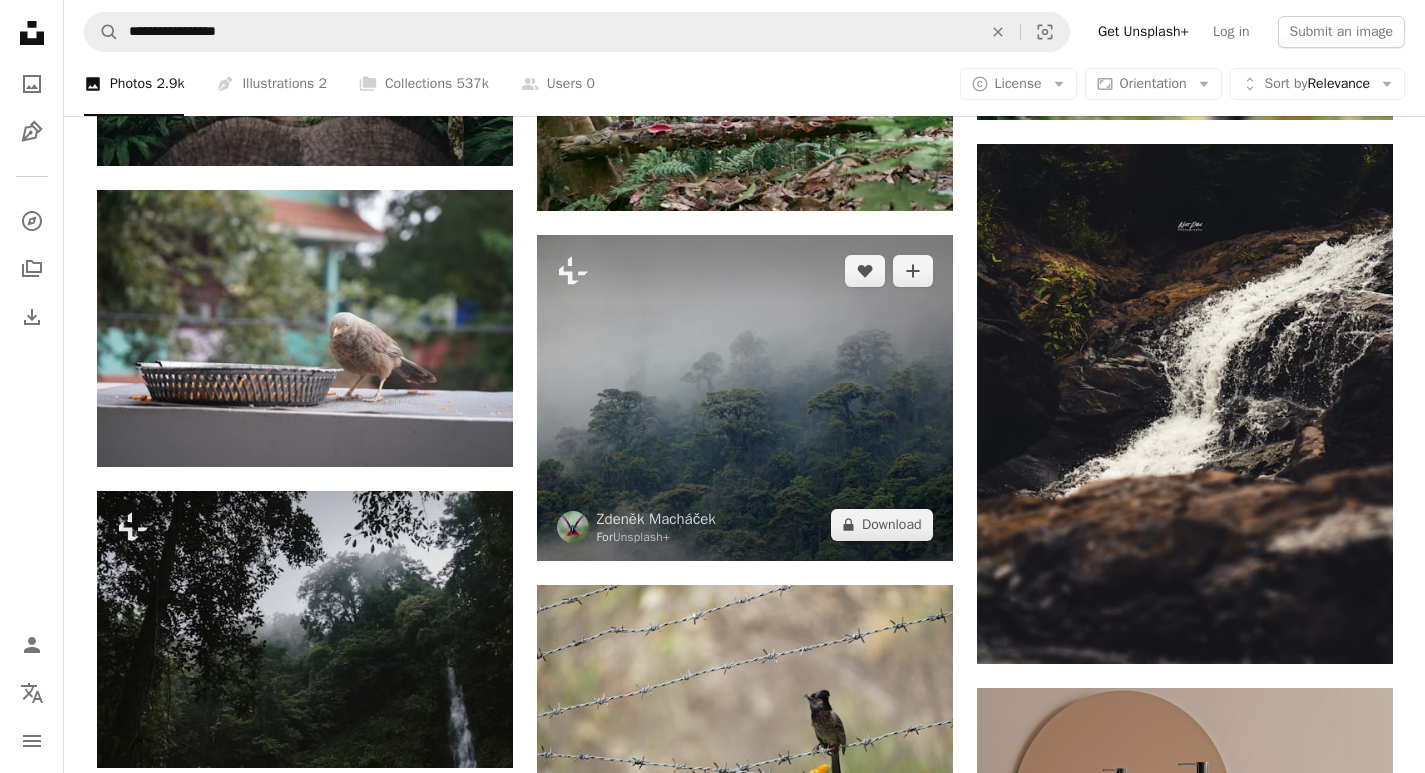 scroll, scrollTop: 8360, scrollLeft: 0, axis: vertical 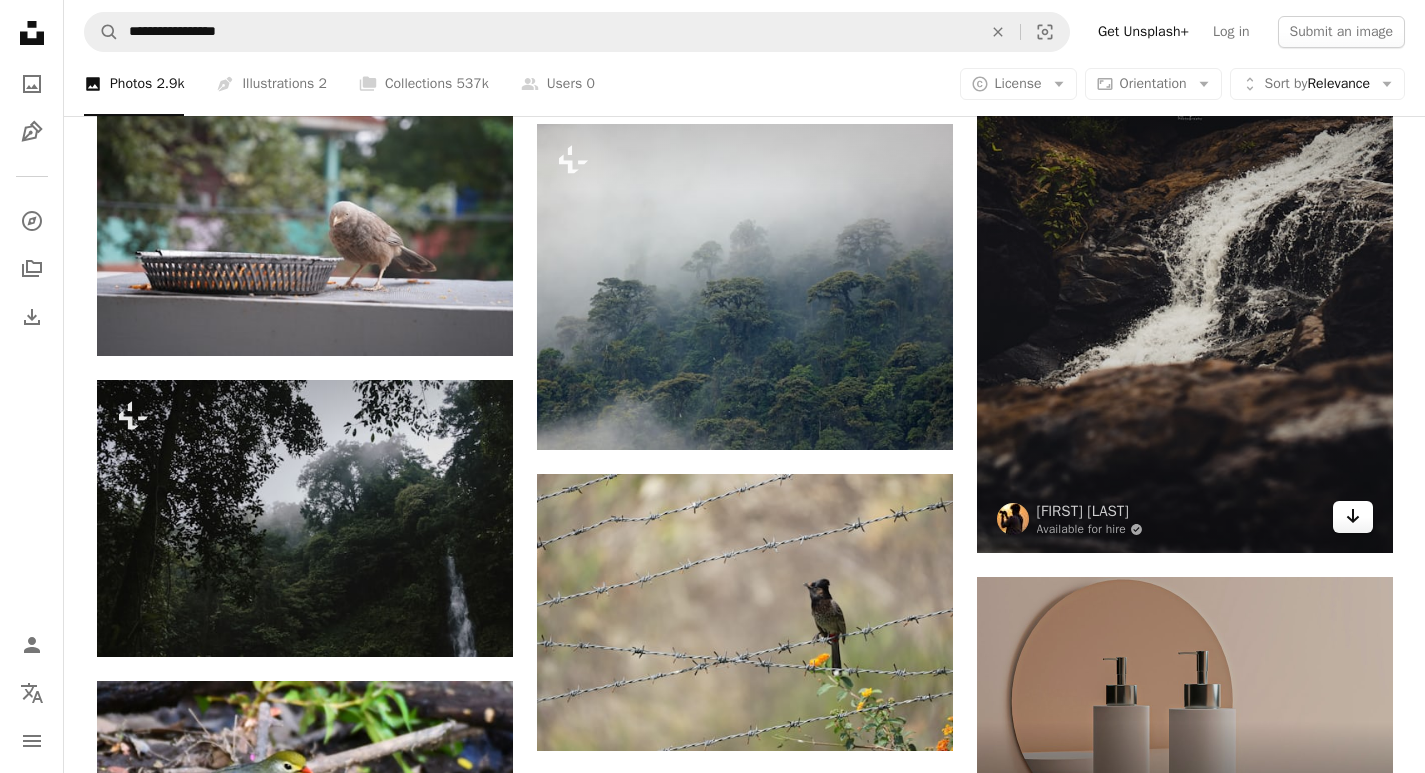 click on "Arrow pointing down" at bounding box center (1353, 517) 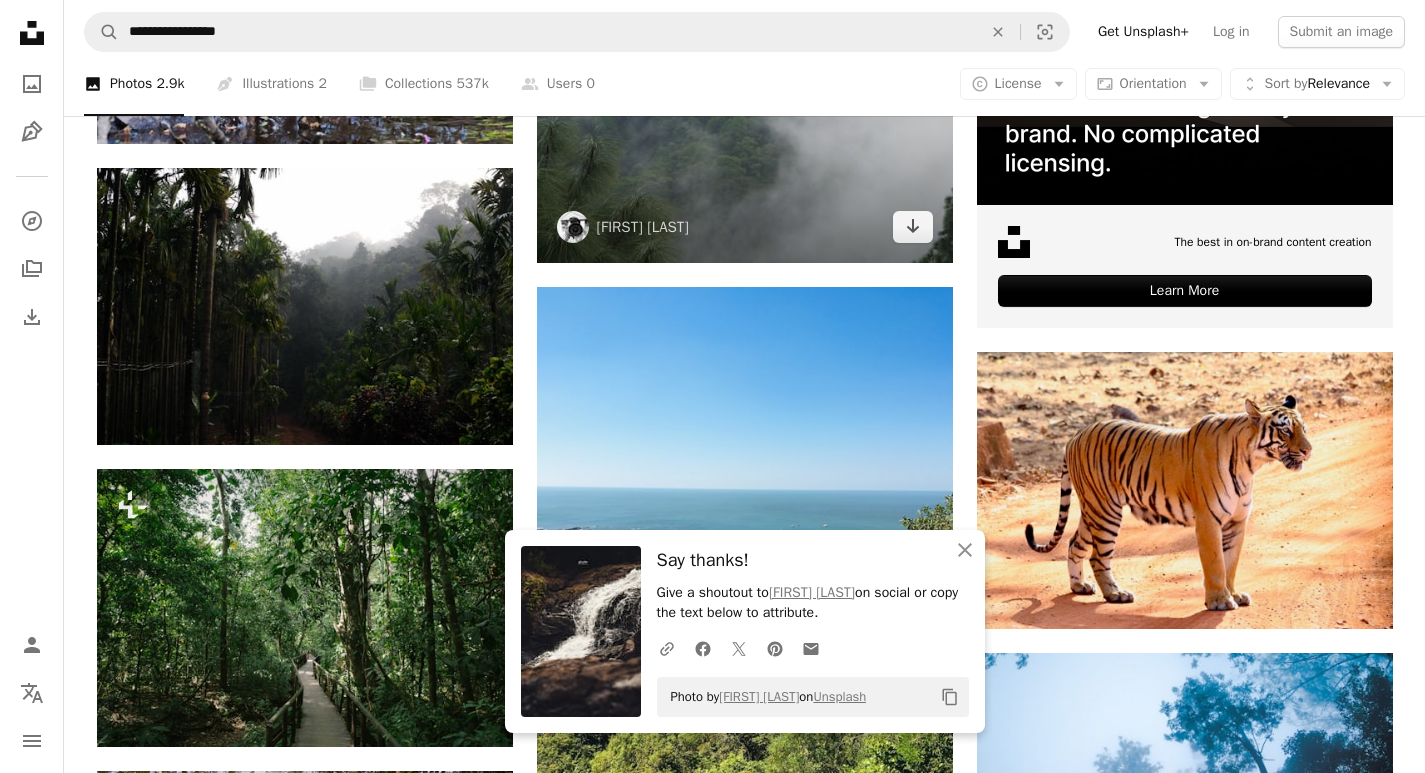 scroll, scrollTop: 9160, scrollLeft: 0, axis: vertical 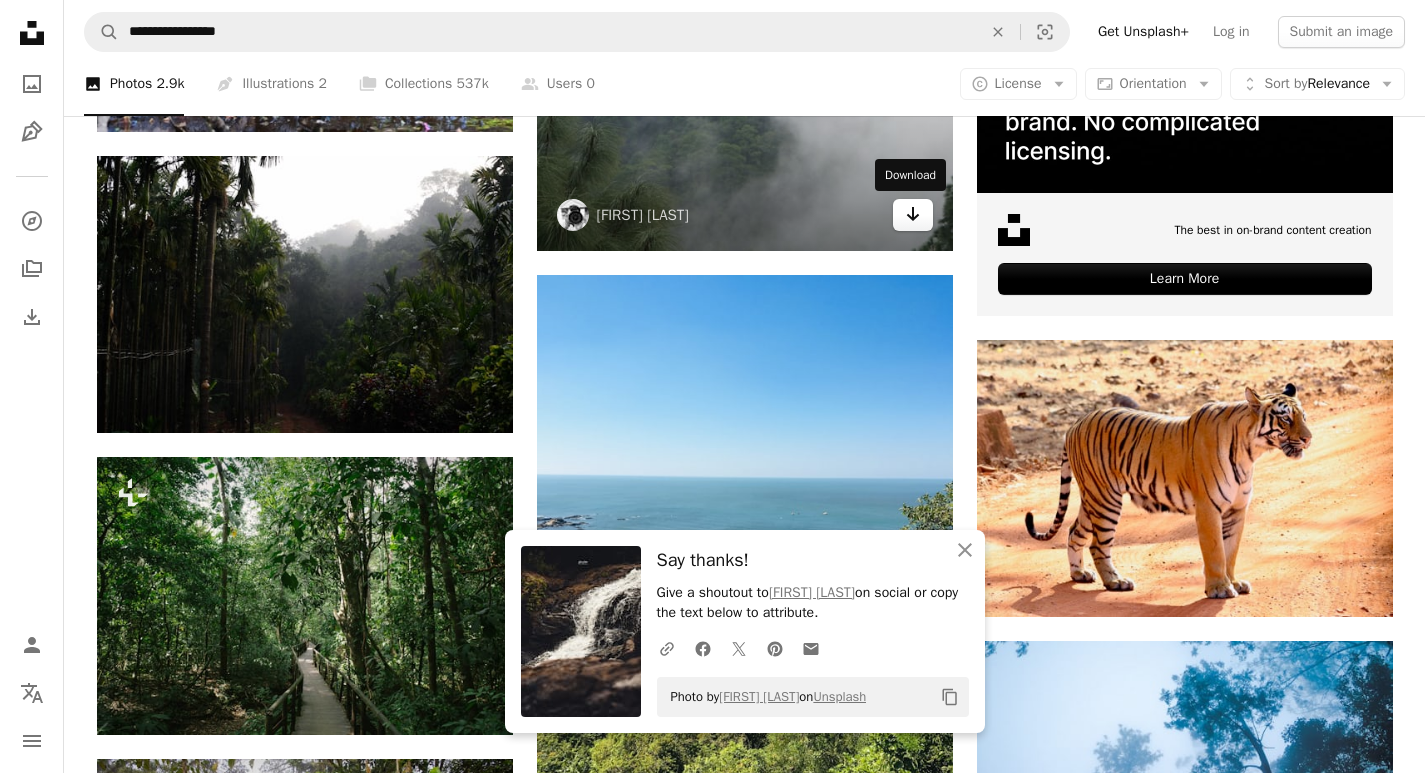 click on "Arrow pointing down" at bounding box center [913, 215] 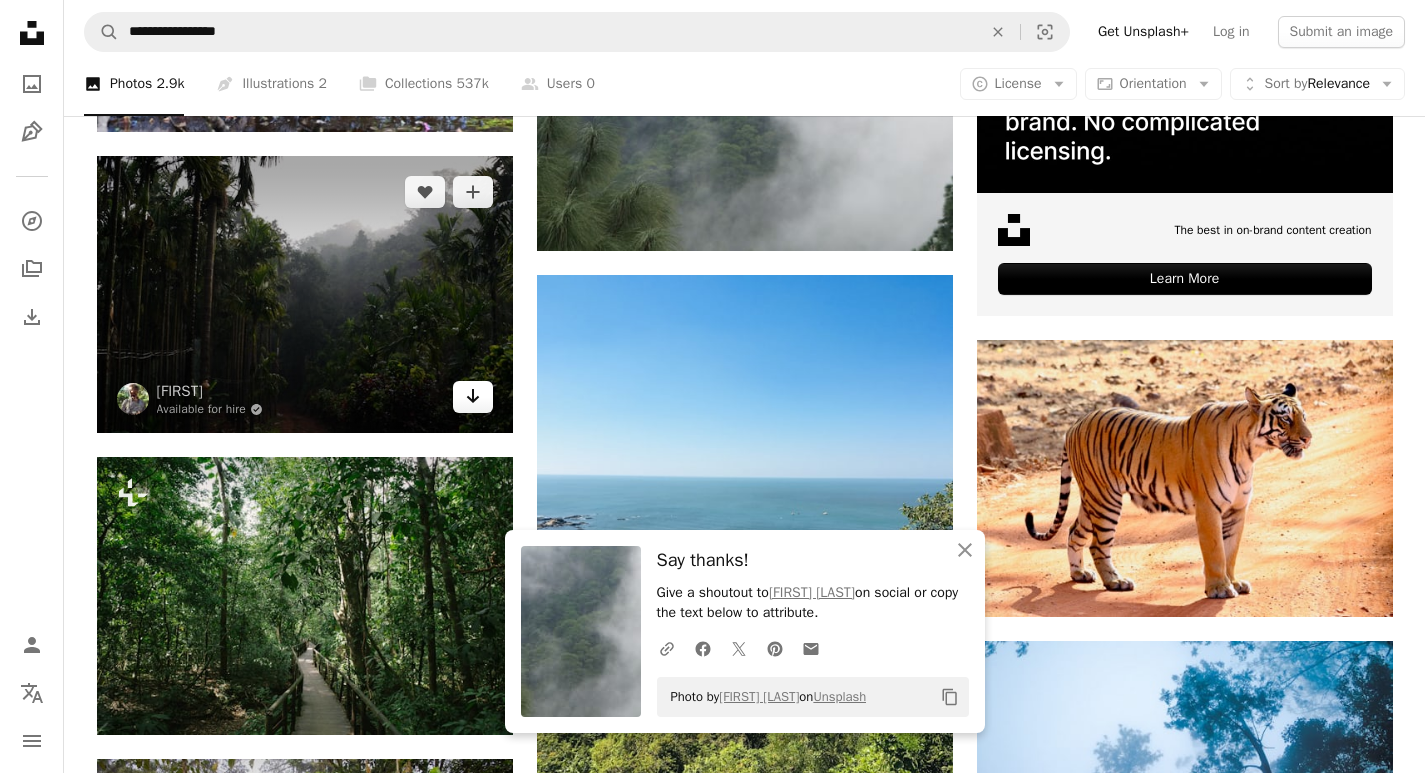 click on "Arrow pointing down" 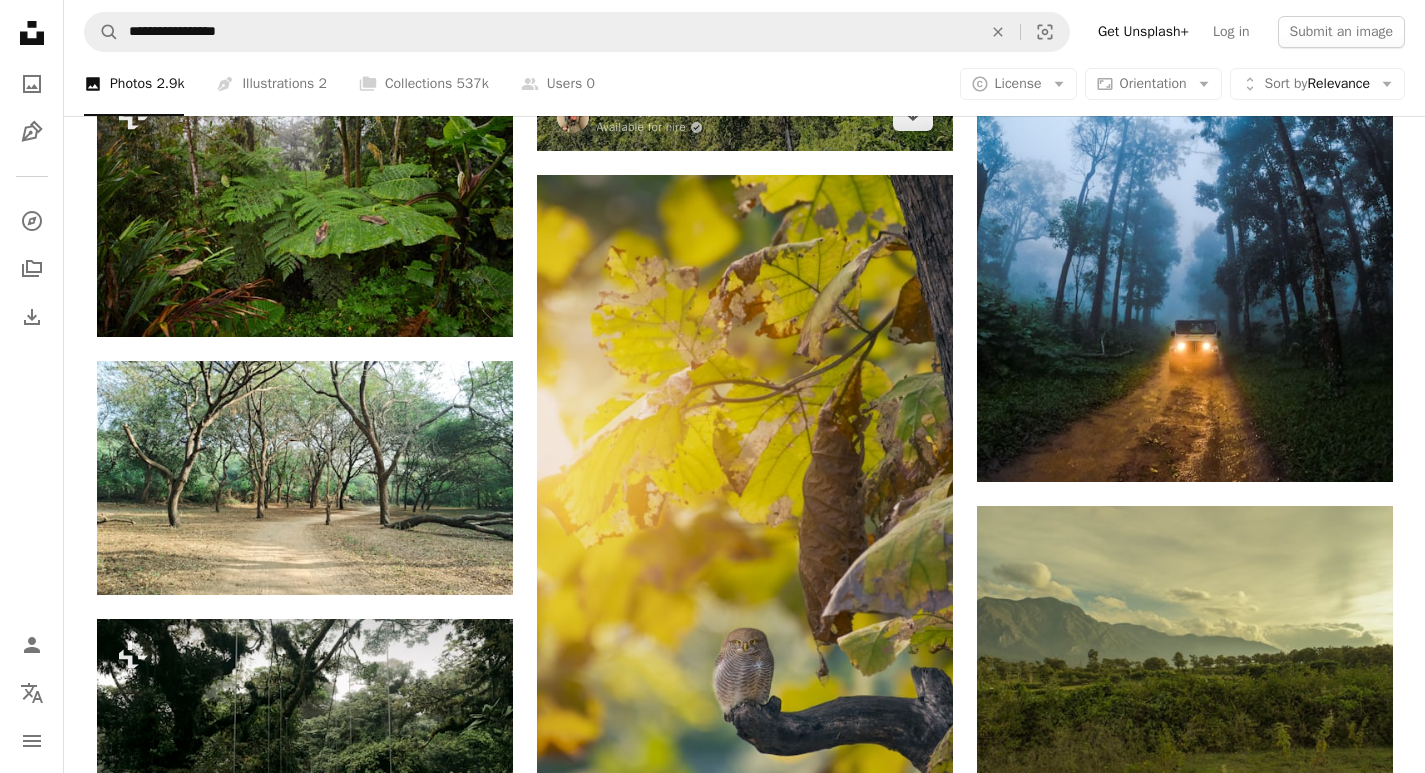 scroll, scrollTop: 9860, scrollLeft: 0, axis: vertical 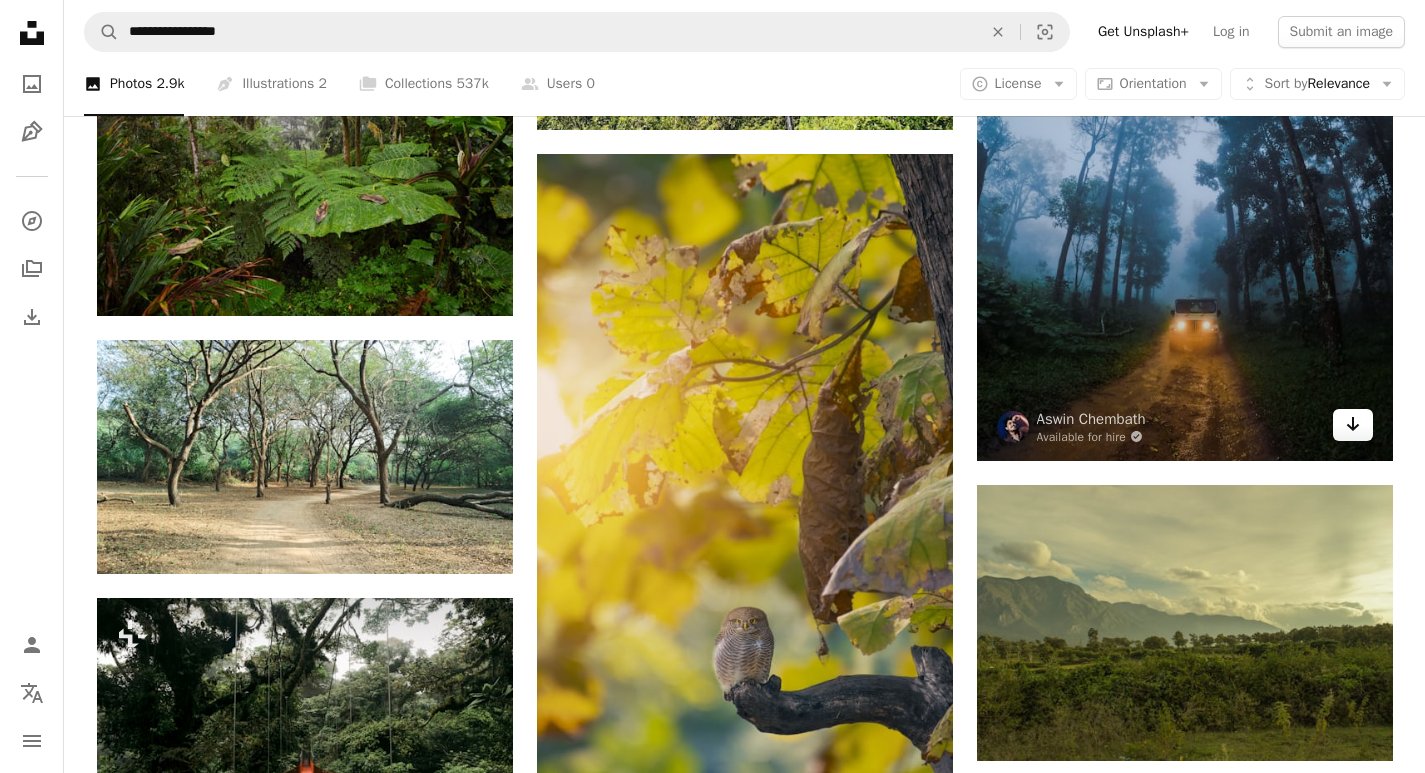 click on "Arrow pointing down" at bounding box center [1353, 425] 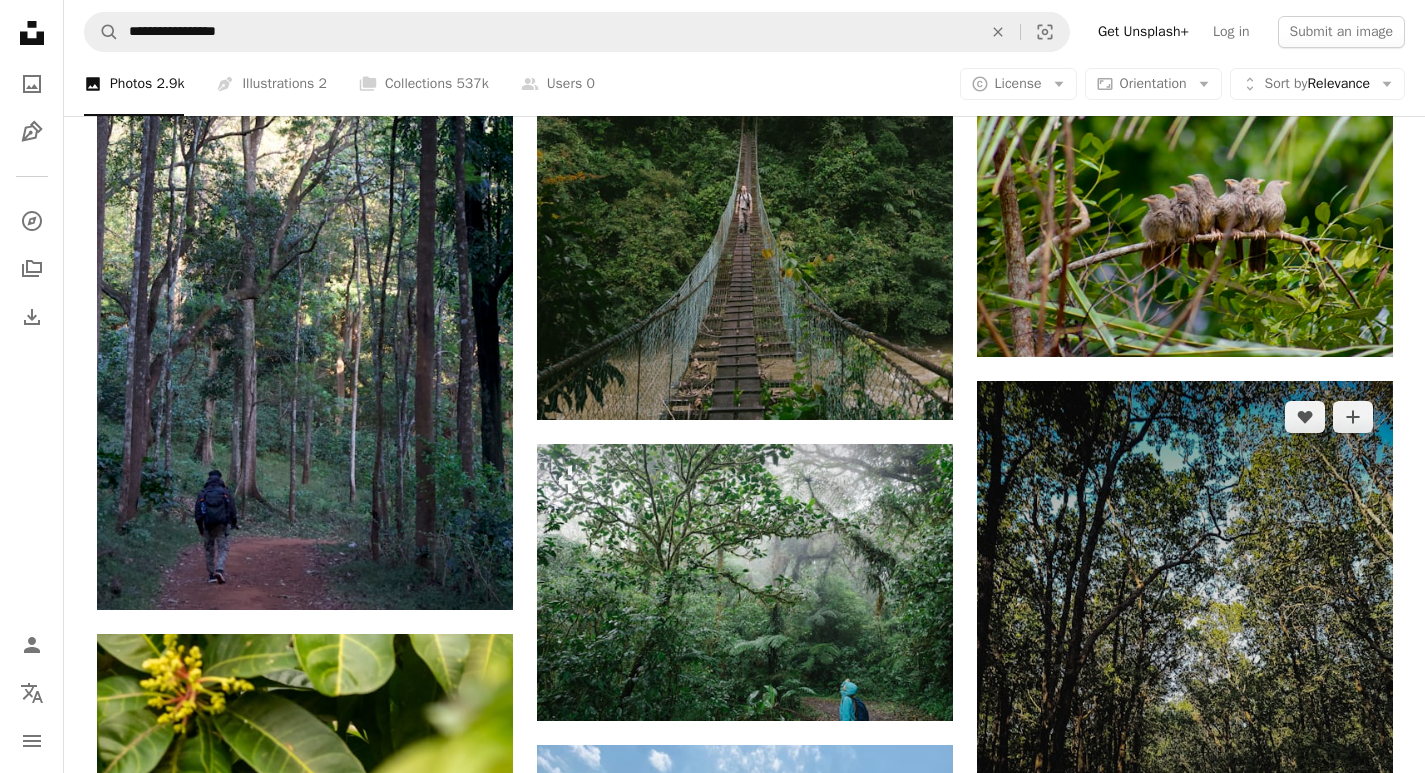 scroll, scrollTop: 13460, scrollLeft: 0, axis: vertical 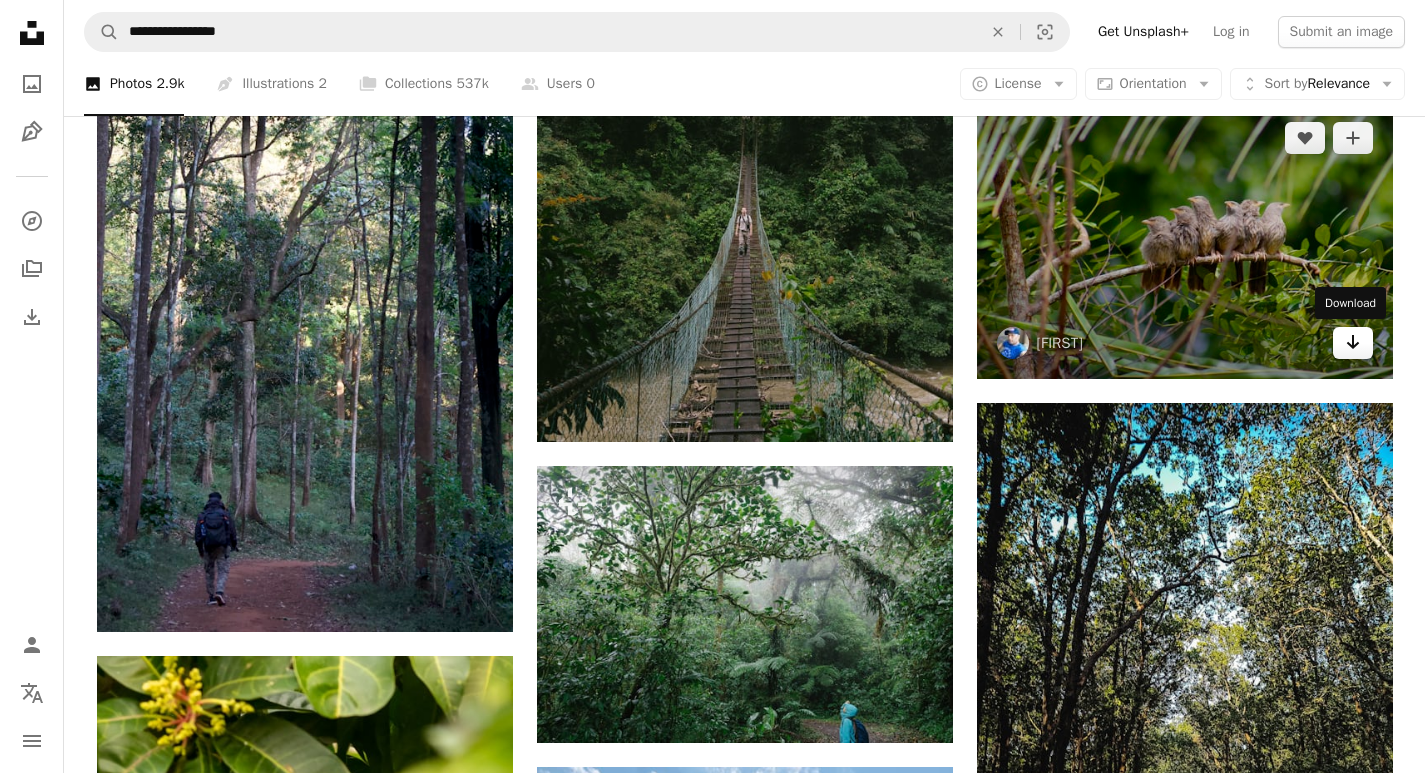 click on "Arrow pointing down" at bounding box center [1353, 343] 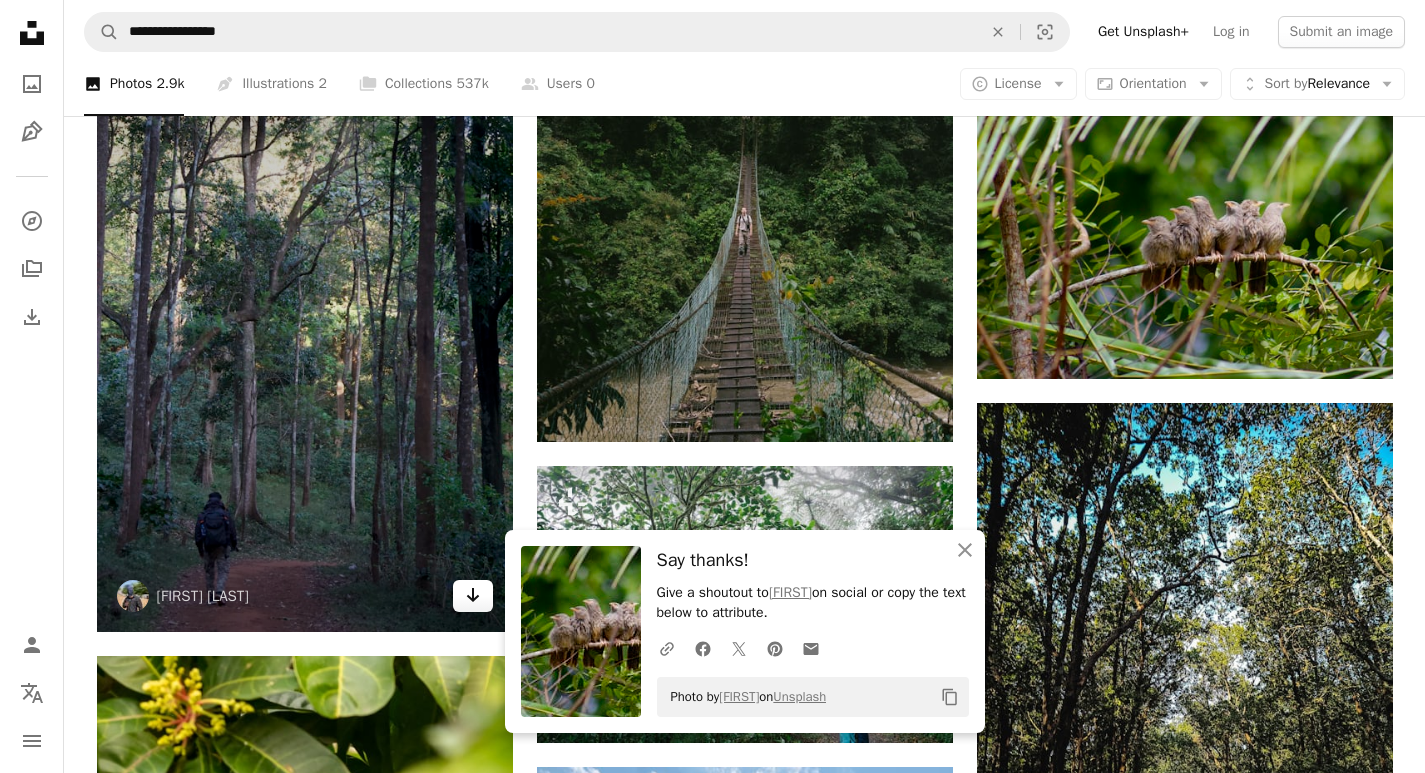 click on "Arrow pointing down" at bounding box center (473, 596) 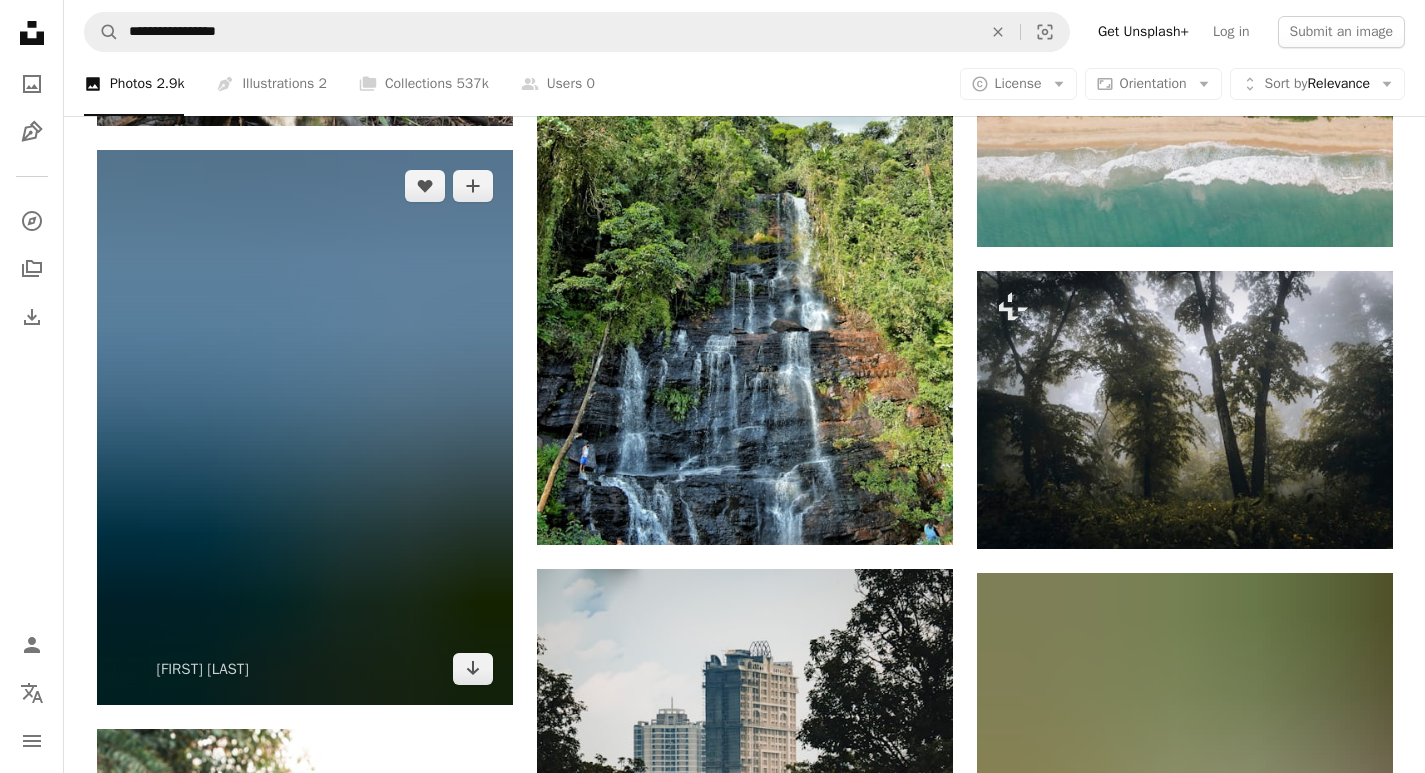 scroll, scrollTop: 15260, scrollLeft: 0, axis: vertical 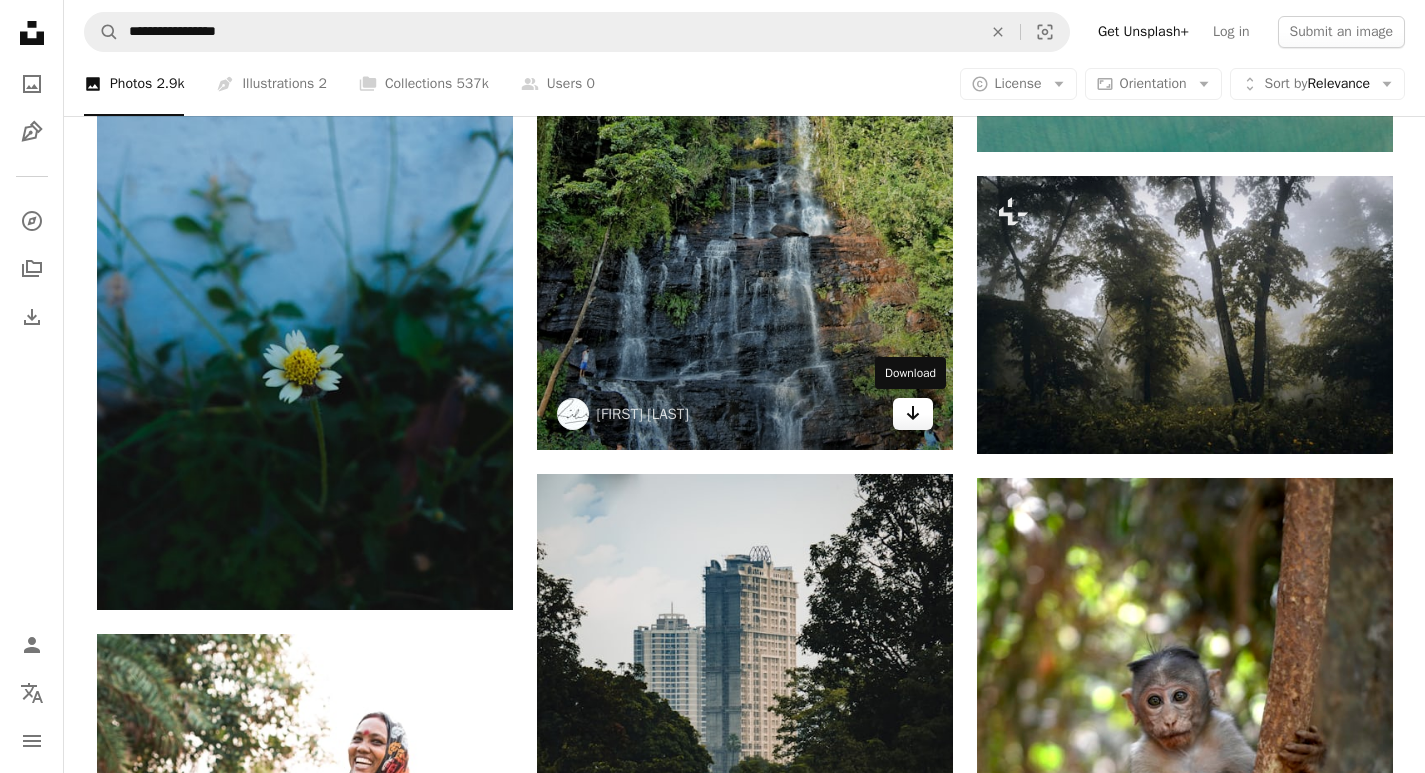 click on "Arrow pointing down" at bounding box center (913, 414) 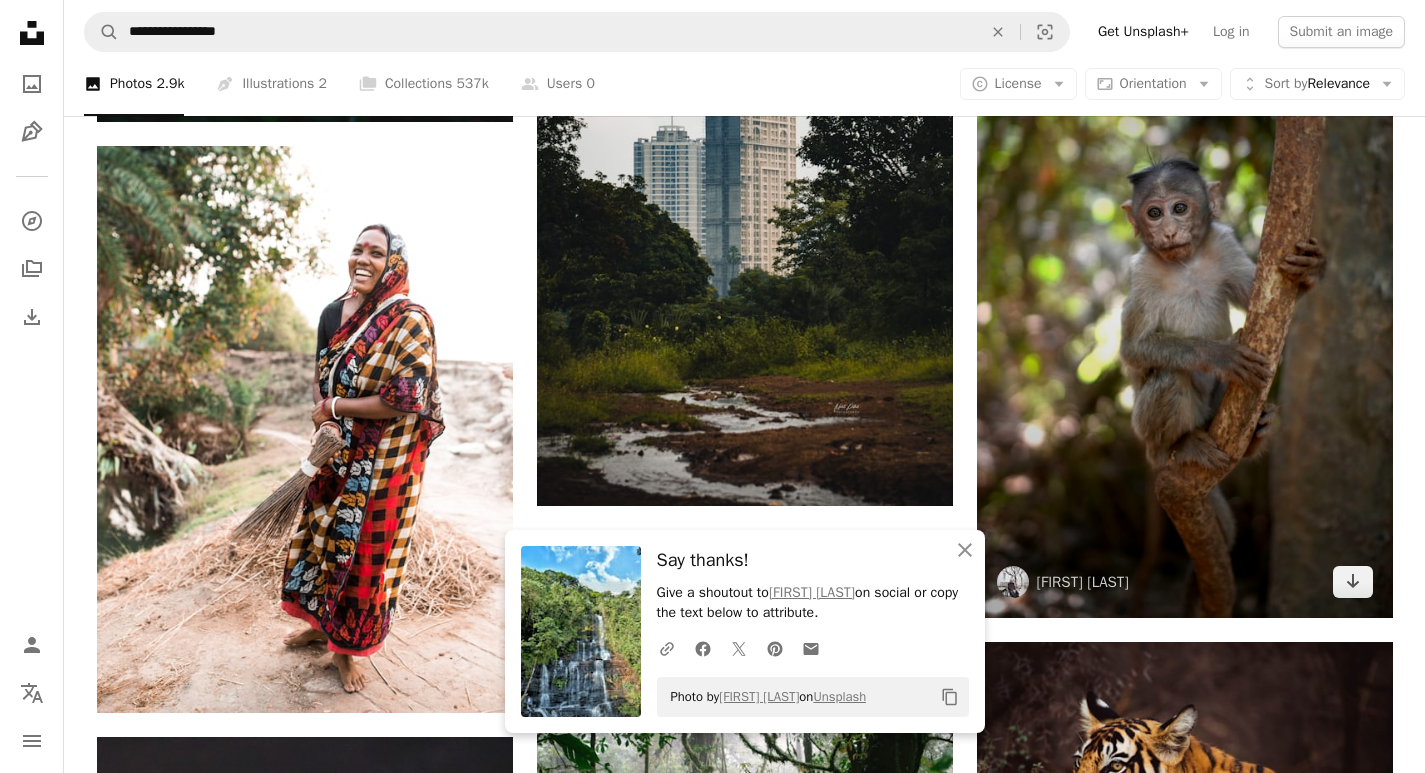 scroll, scrollTop: 15760, scrollLeft: 0, axis: vertical 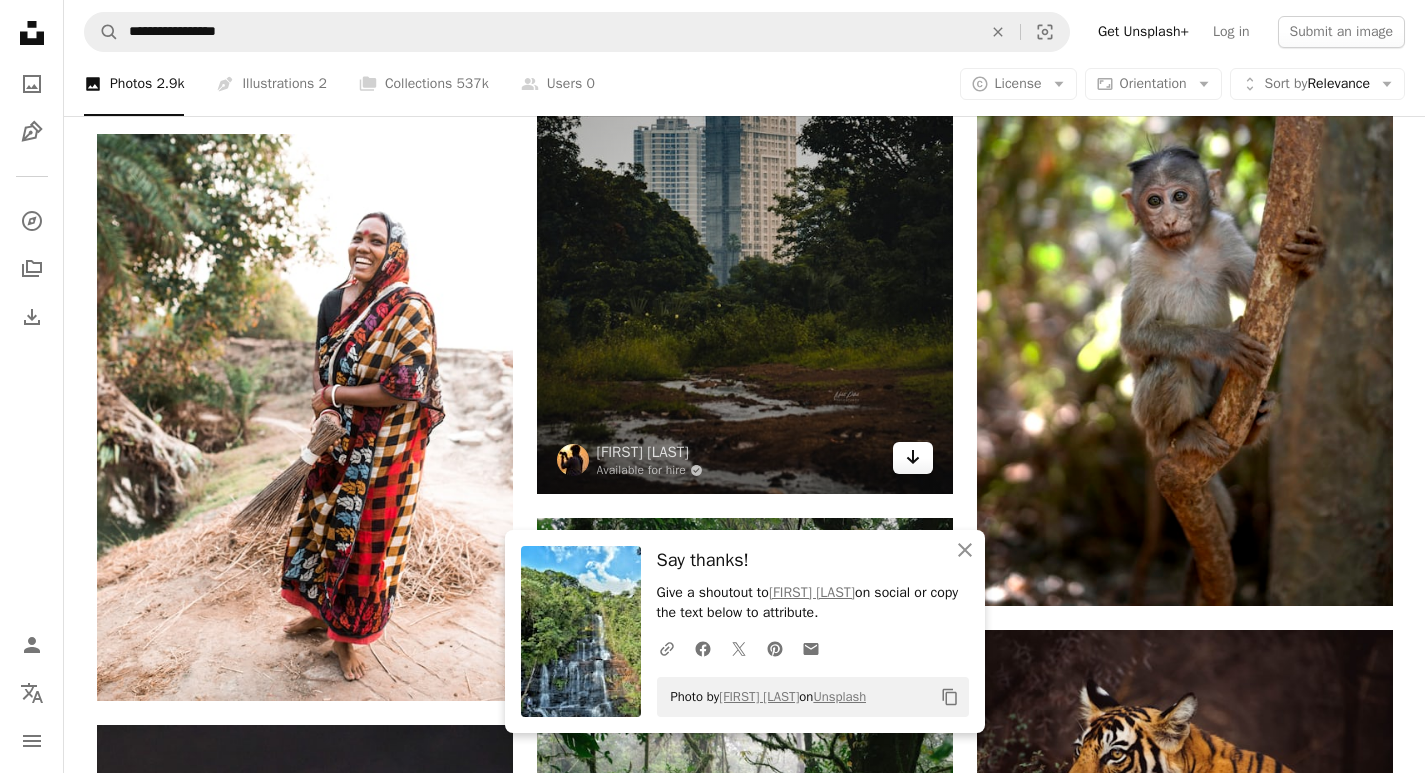 click on "Arrow pointing down" 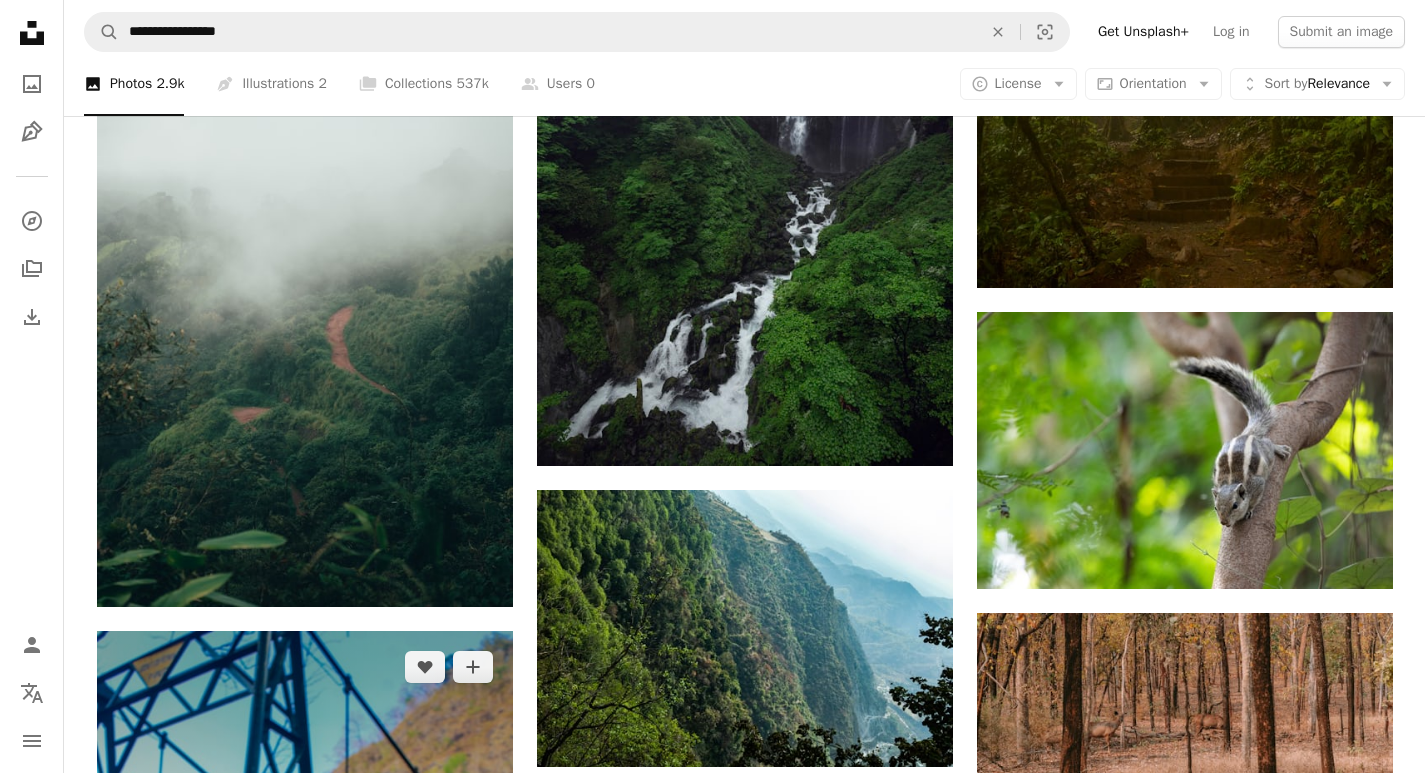 scroll, scrollTop: 17260, scrollLeft: 0, axis: vertical 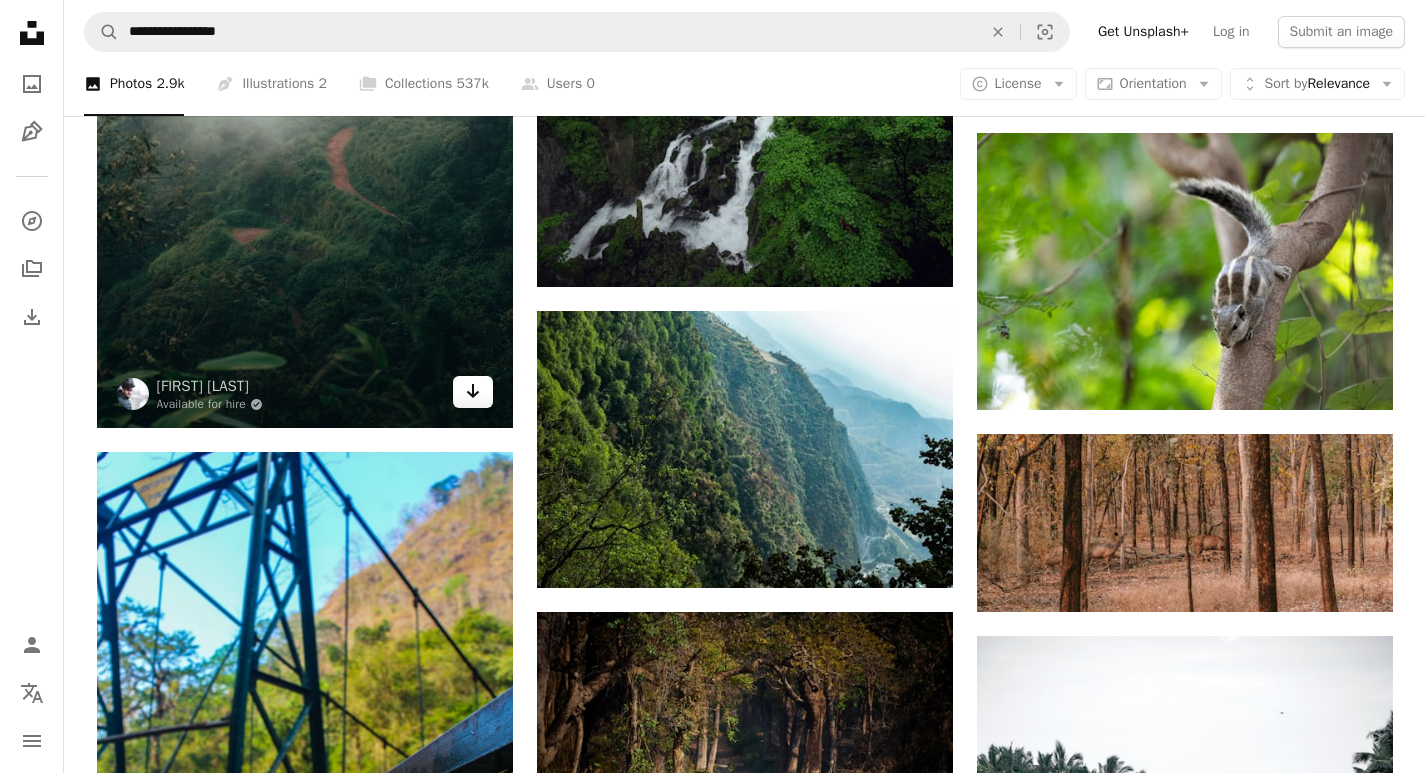 click on "Arrow pointing down" 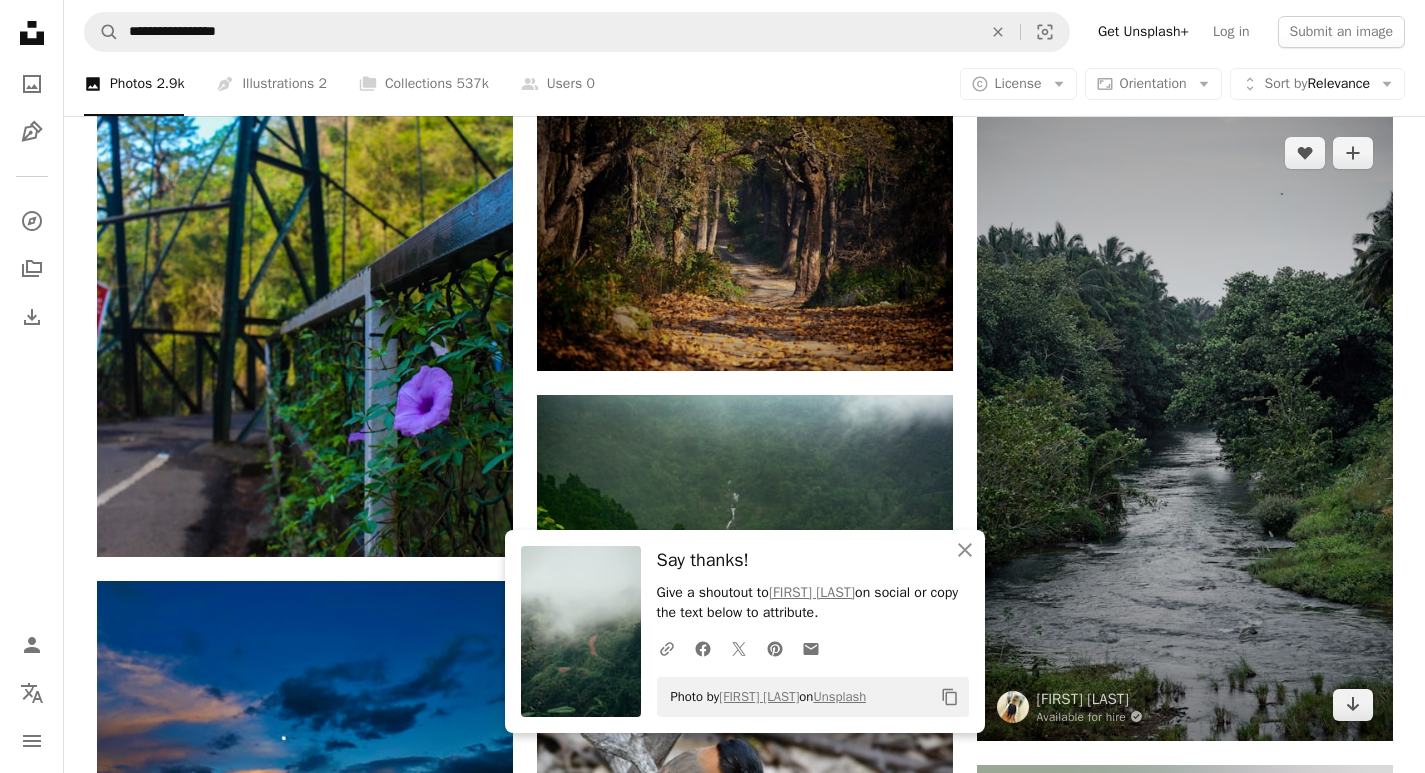 scroll, scrollTop: 18060, scrollLeft: 0, axis: vertical 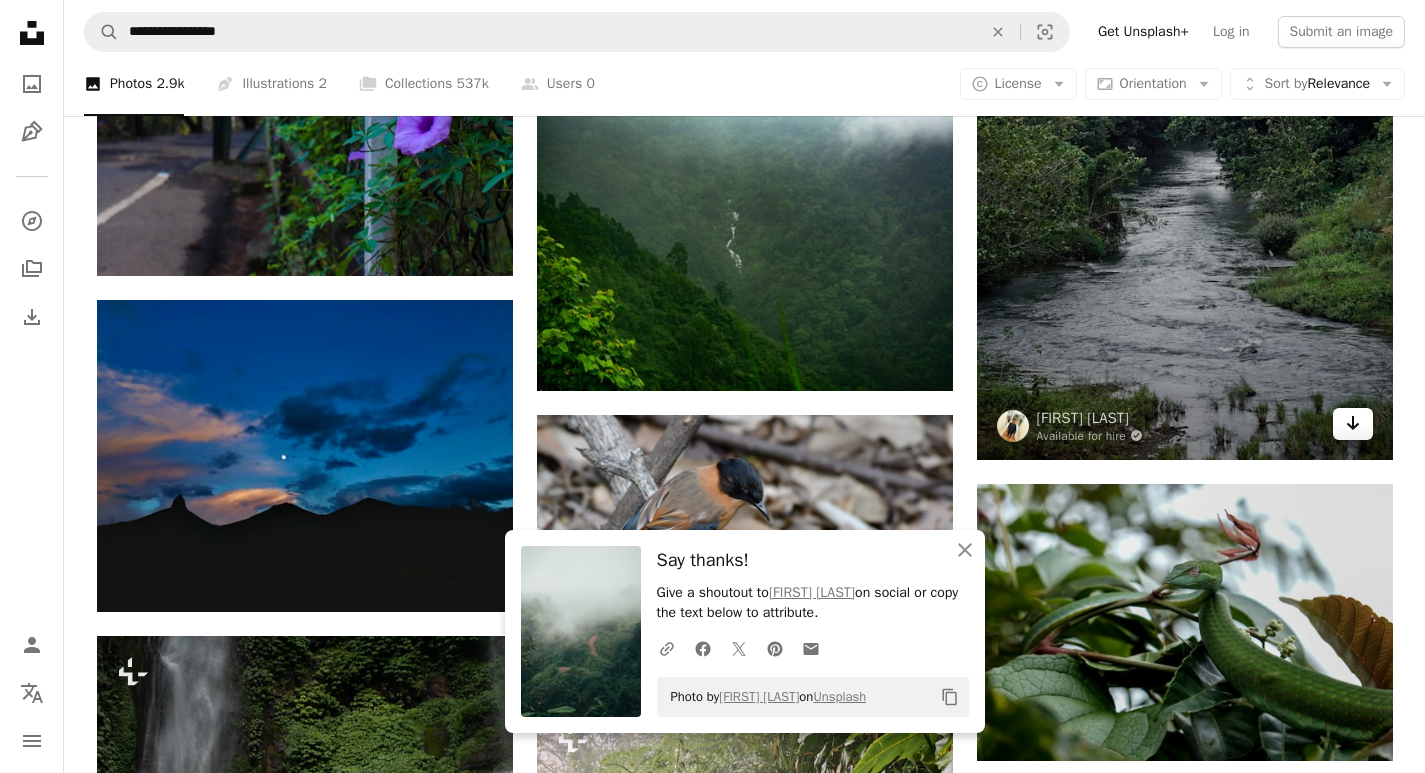 click on "Arrow pointing down" at bounding box center (1353, 424) 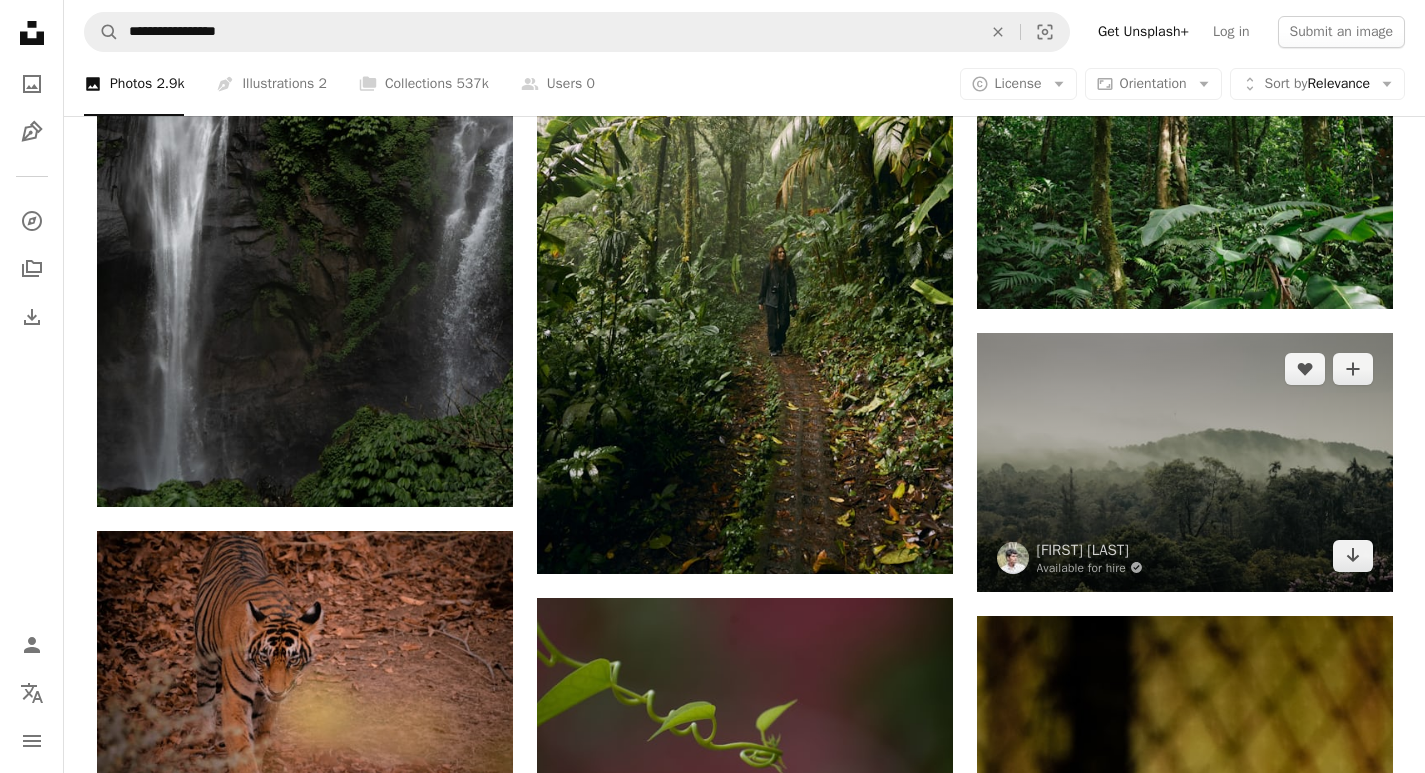scroll, scrollTop: 18960, scrollLeft: 0, axis: vertical 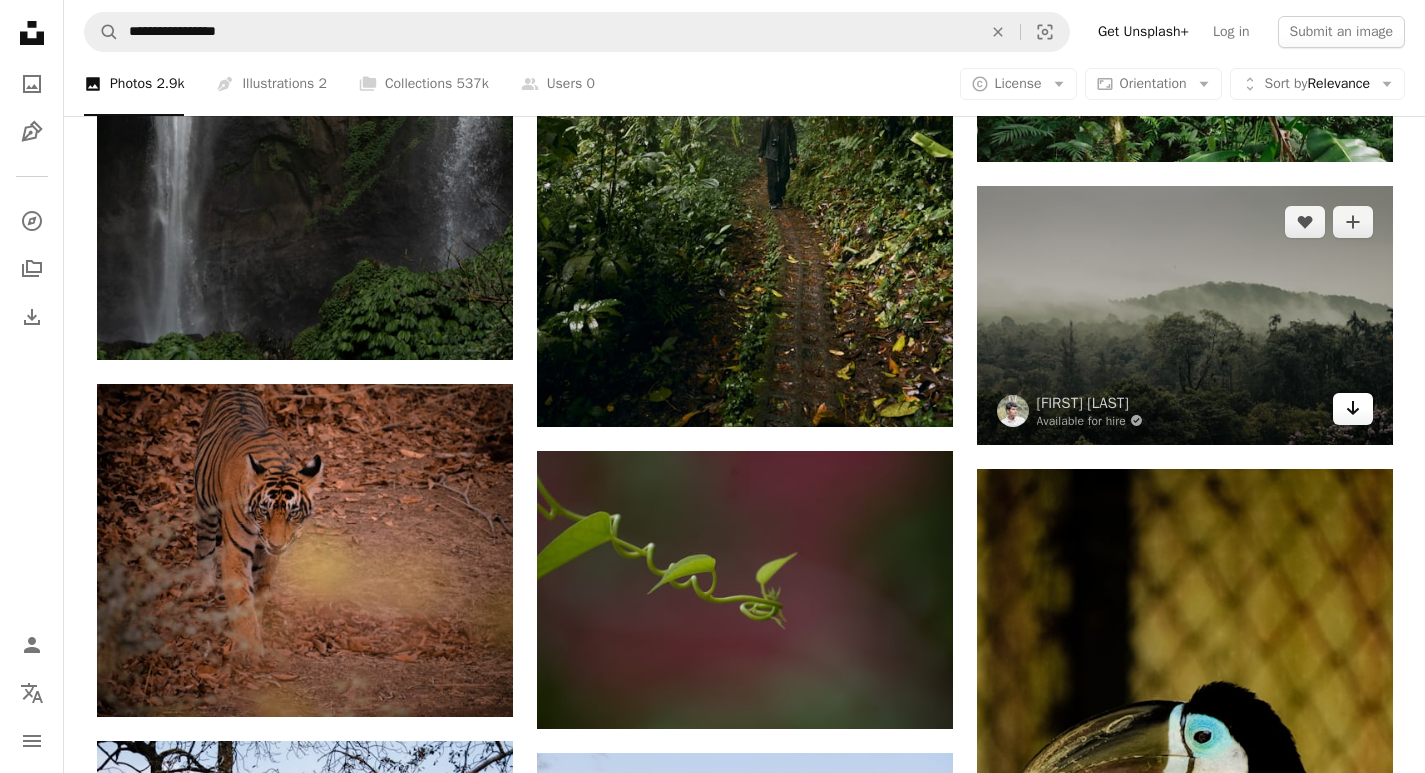 click on "Arrow pointing down" at bounding box center [1353, 409] 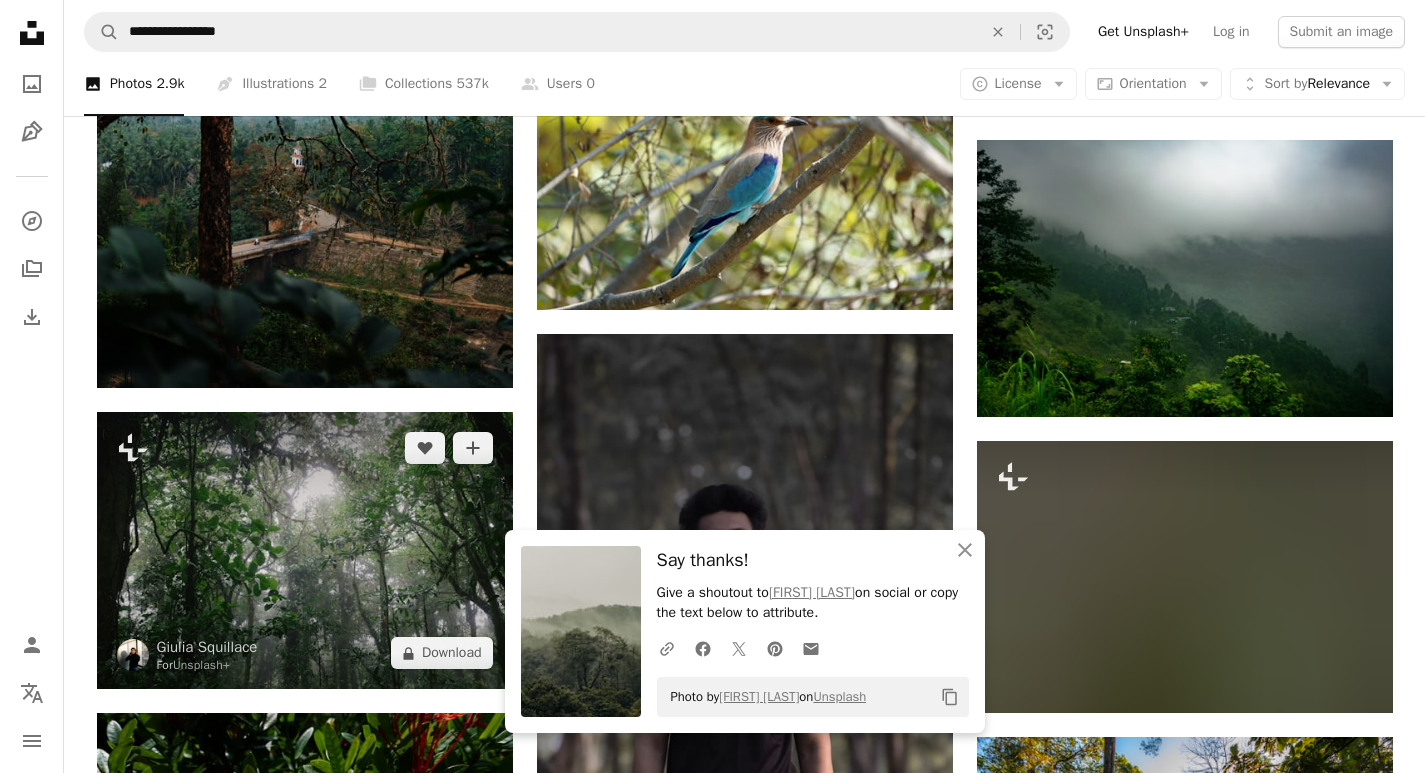 scroll, scrollTop: 19960, scrollLeft: 0, axis: vertical 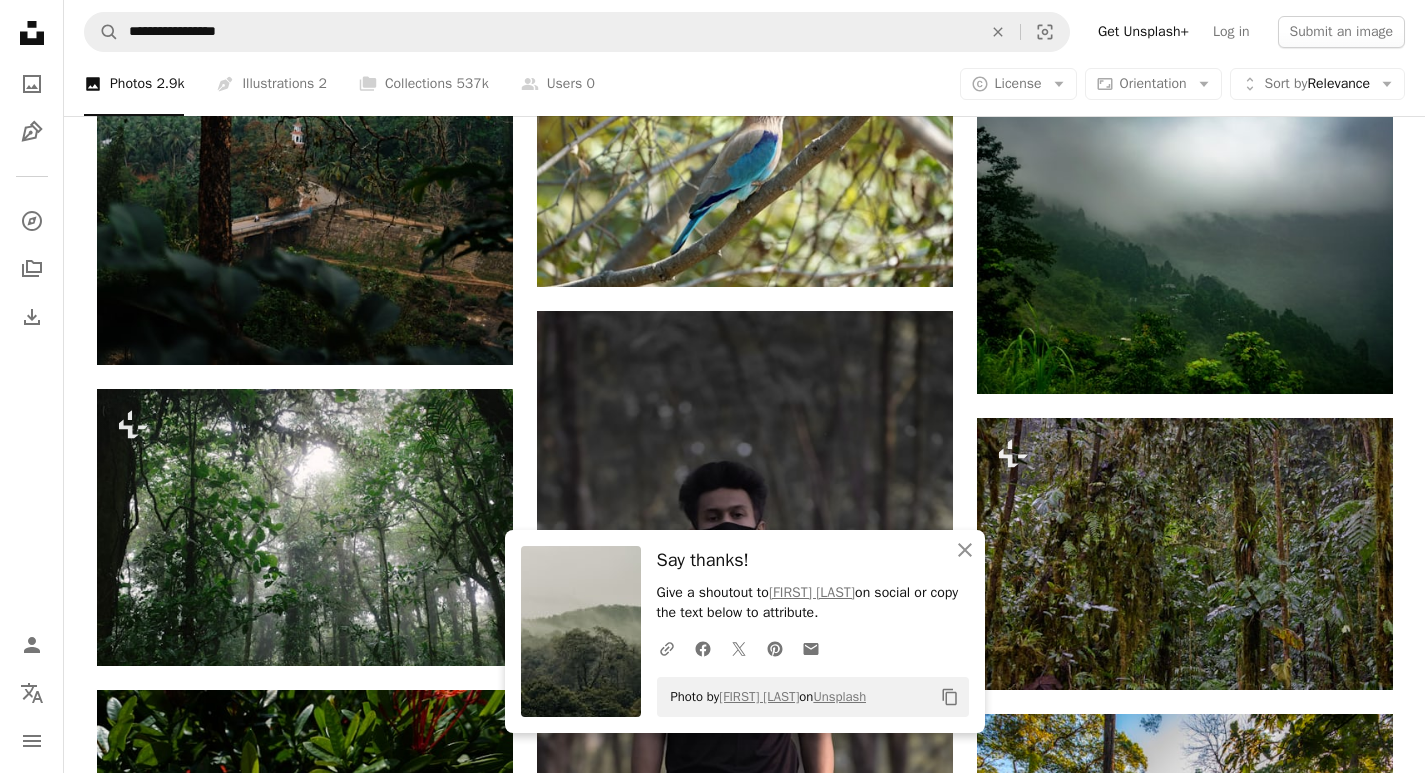 click on "Plus sign for Unsplash+ A heart A plus sign [FIRST] [LAST] For  Unsplash+ A lock Download A heart A plus sign [FIRST] [LAST] Arrow pointing down Plus sign for Unsplash+ A heart A plus sign [FIRST] [LAST] For  Unsplash+ A lock Download A heart A plus sign [FIRST] [LAST] Arrow pointing down Plus sign for Unsplash+ A heart A plus sign [FIRST] [LAST] For  Unsplash+ A lock Download A heart A plus sign [FIRST] [LAST] Arrow pointing down A heart A plus sign [FIRST] [LAST] Arrow pointing down A heart A plus sign [FIRST] [LAST] Arrow pointing down A heart A plus sign [FIRST] [LAST] Available for hire A checkmark inside of a circle Arrow pointing down A heart A plus sign [FIRST] [LAST] Arrow pointing down Plus sign for Unsplash+ A heart A plus sign [FIRST] [LAST] Arrow pointing down Plus sign for Unsplash+ A heart A plus sign [FIRST] [LAST] For  Unsplash+ A lock Download –– ––– –––  –– ––– –  ––– –––  ––––  –   – –– –––  – – ––– –– –– –––– –– A new kind of advertising for the internet. Learn More A heart A plus sign [FIRST] [LAST] Arrow pointing down A heart For" at bounding box center (745, -7466) 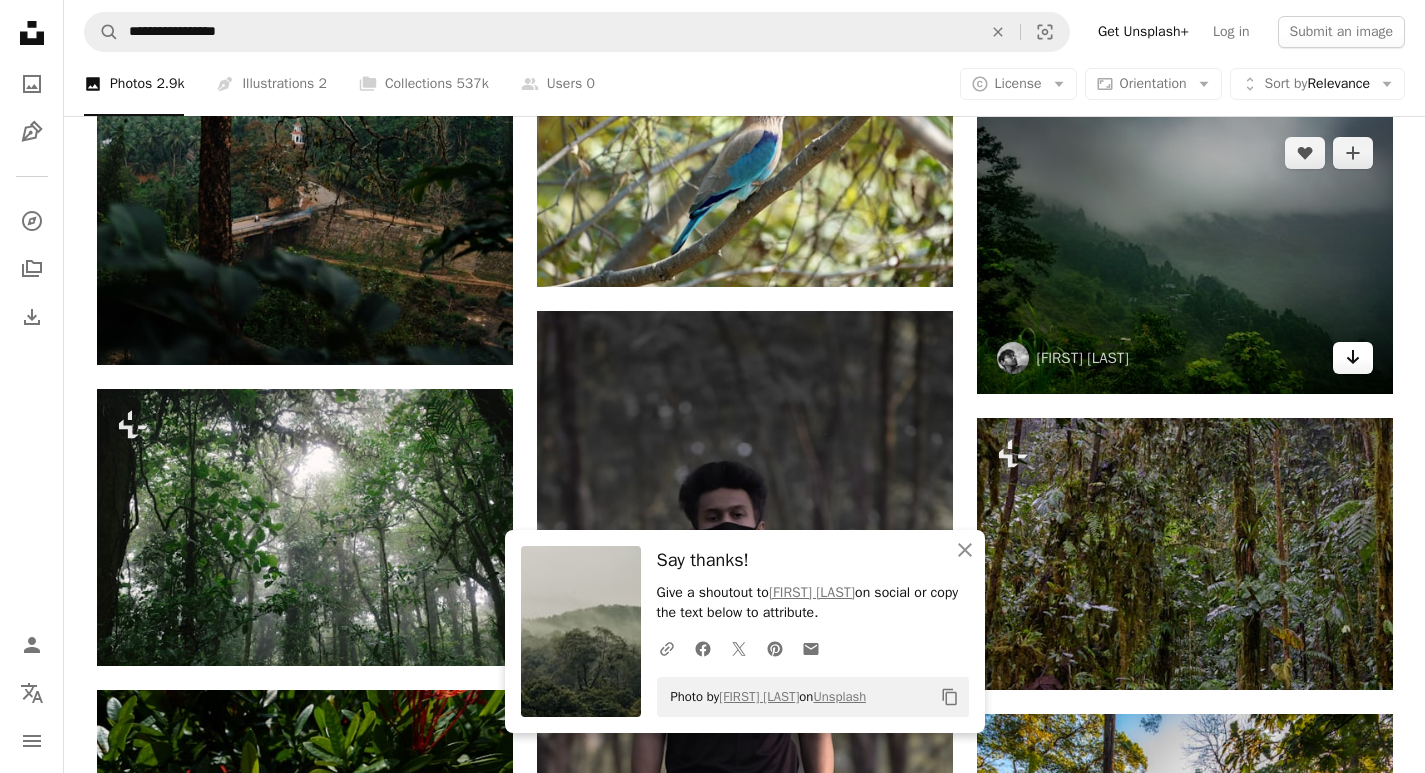 click on "Arrow pointing down" at bounding box center (1353, 358) 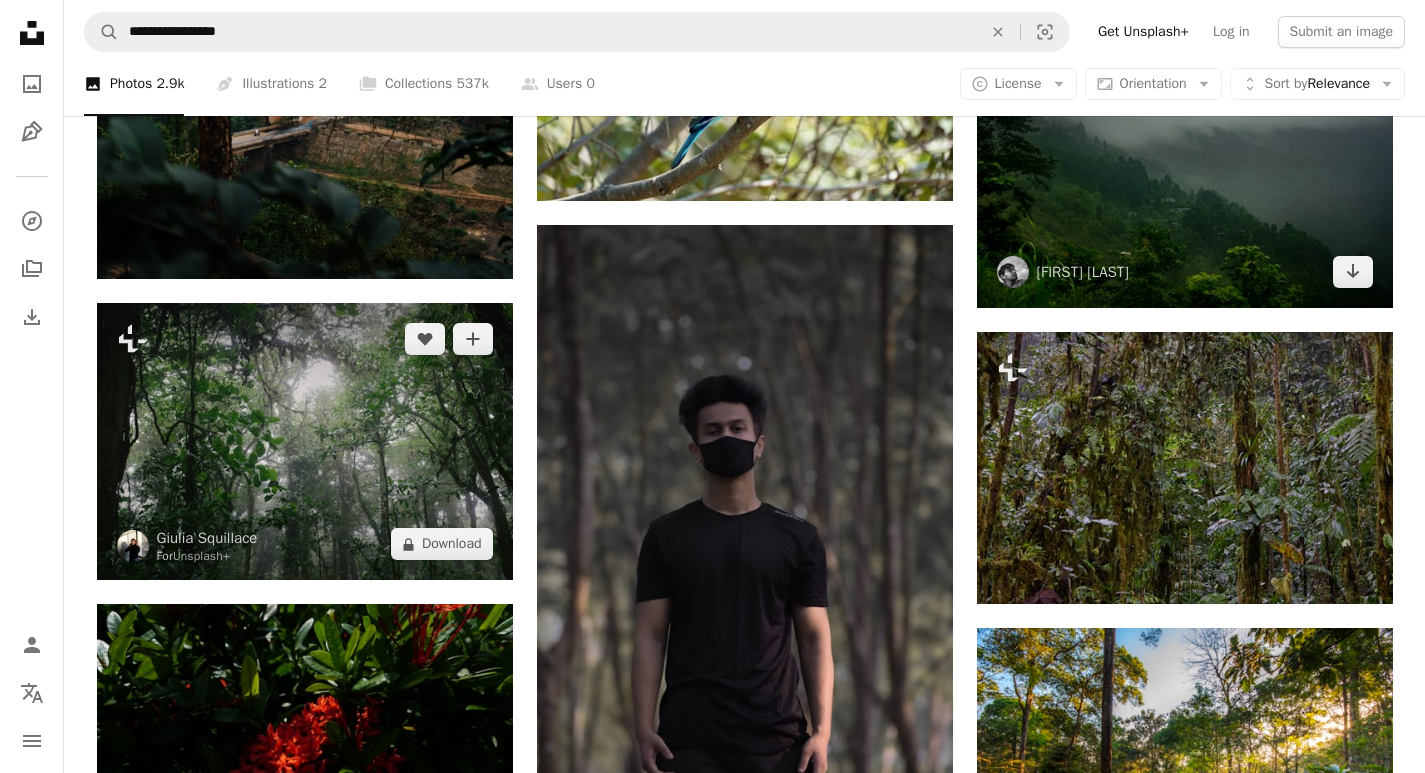 scroll, scrollTop: 20160, scrollLeft: 0, axis: vertical 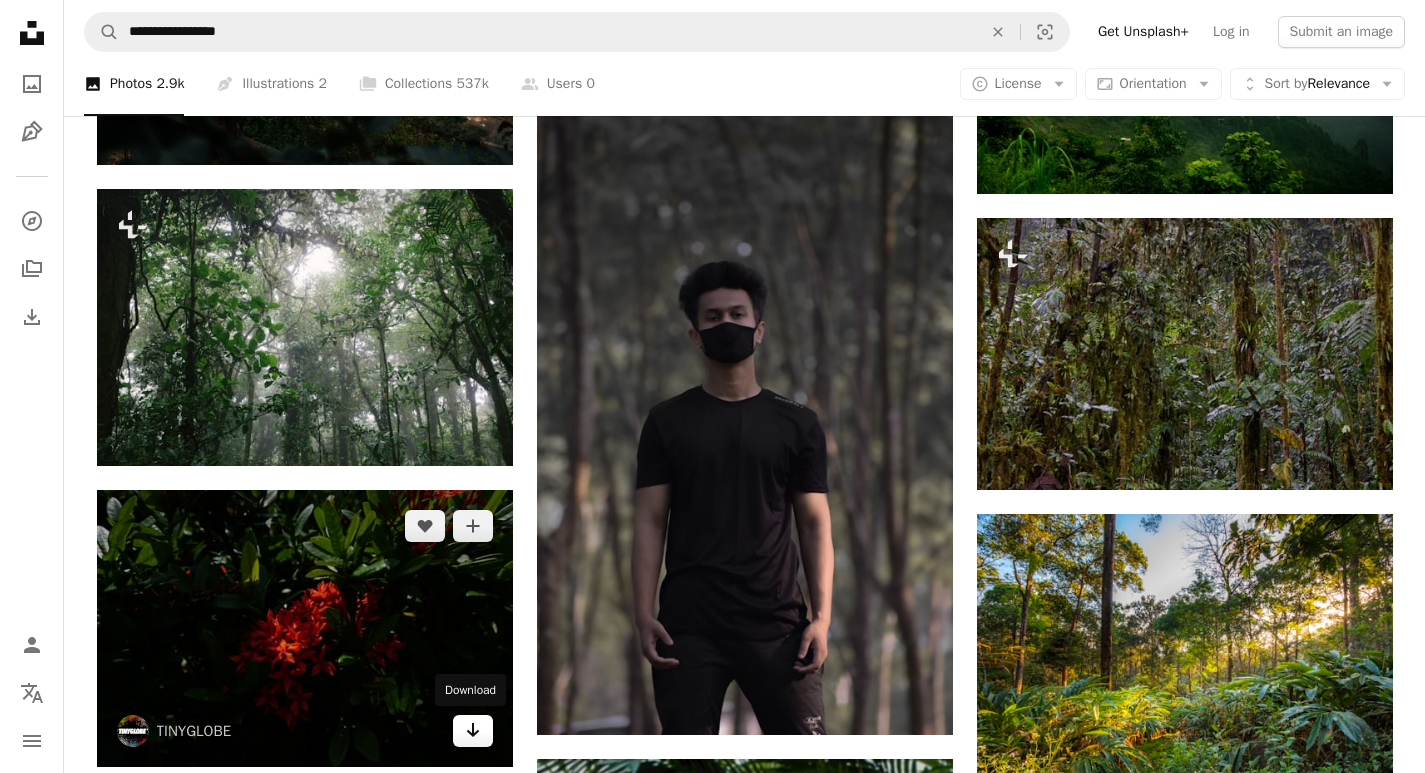 click on "Arrow pointing down" at bounding box center [473, 731] 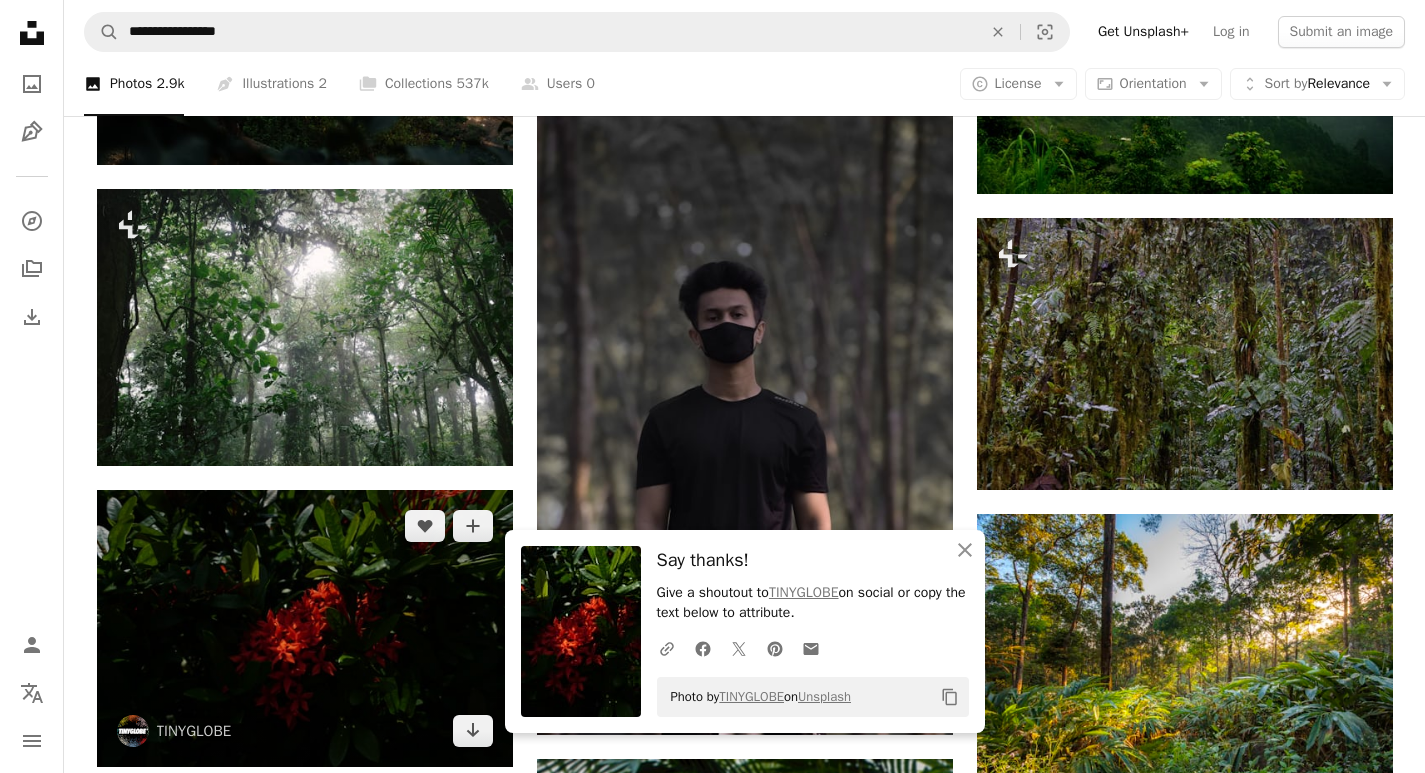 scroll, scrollTop: 19960, scrollLeft: 0, axis: vertical 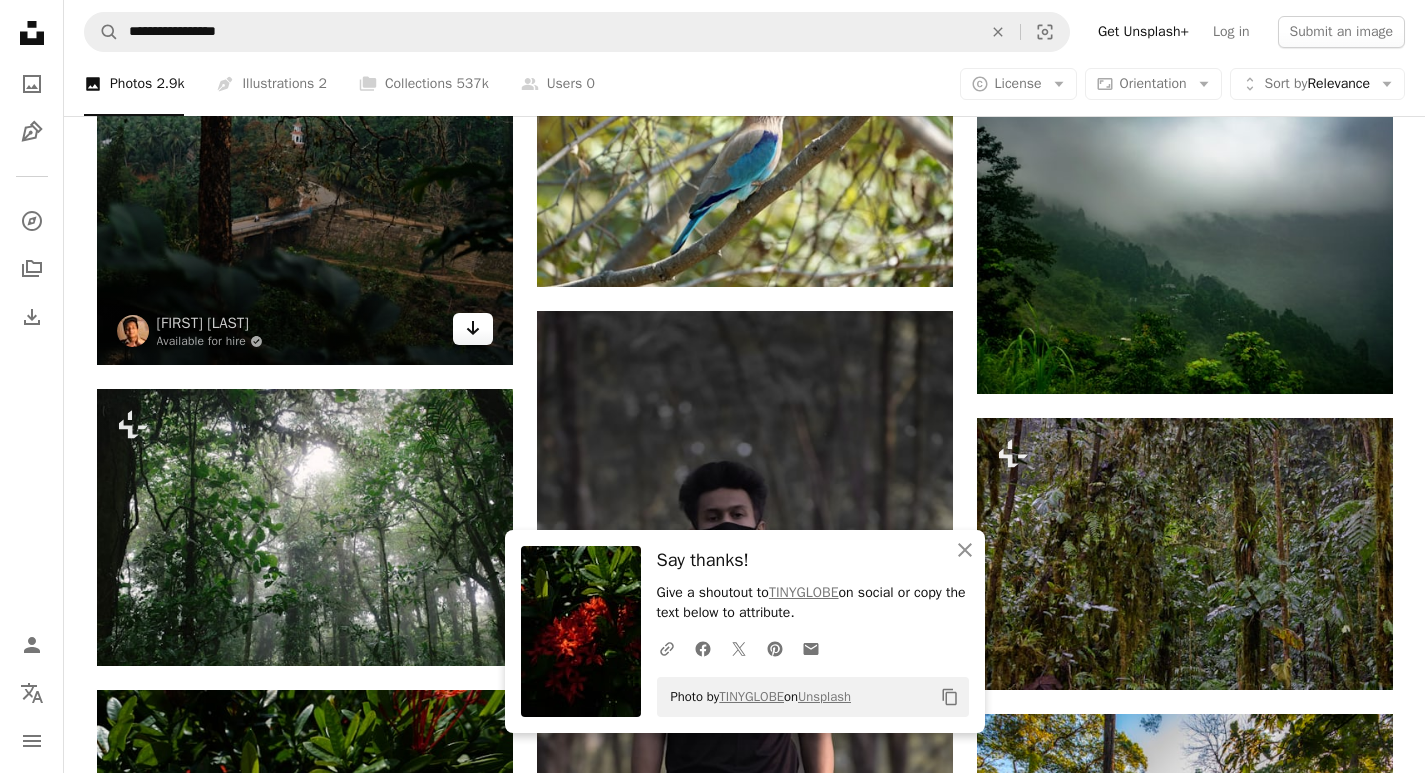 click on "Arrow pointing down" at bounding box center (473, 329) 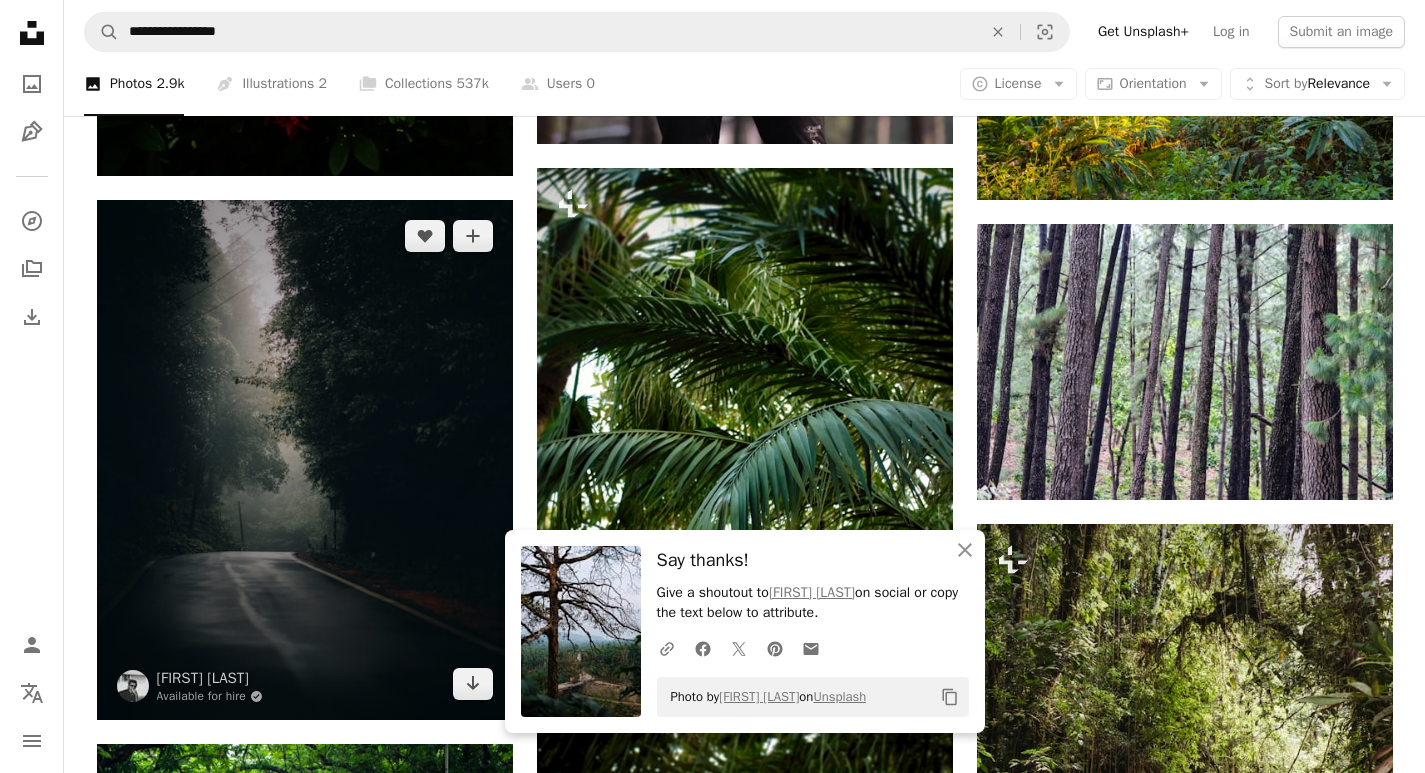 scroll, scrollTop: 20860, scrollLeft: 0, axis: vertical 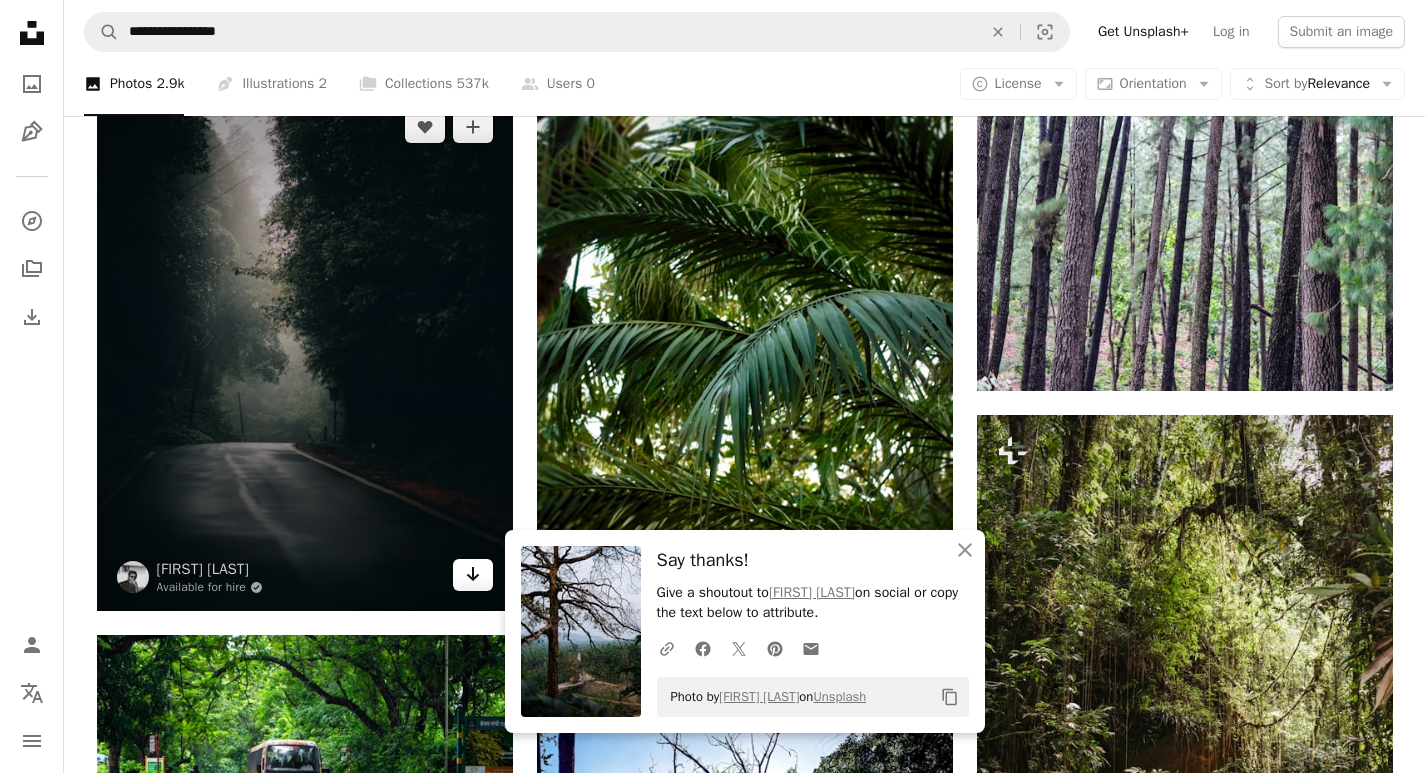 click 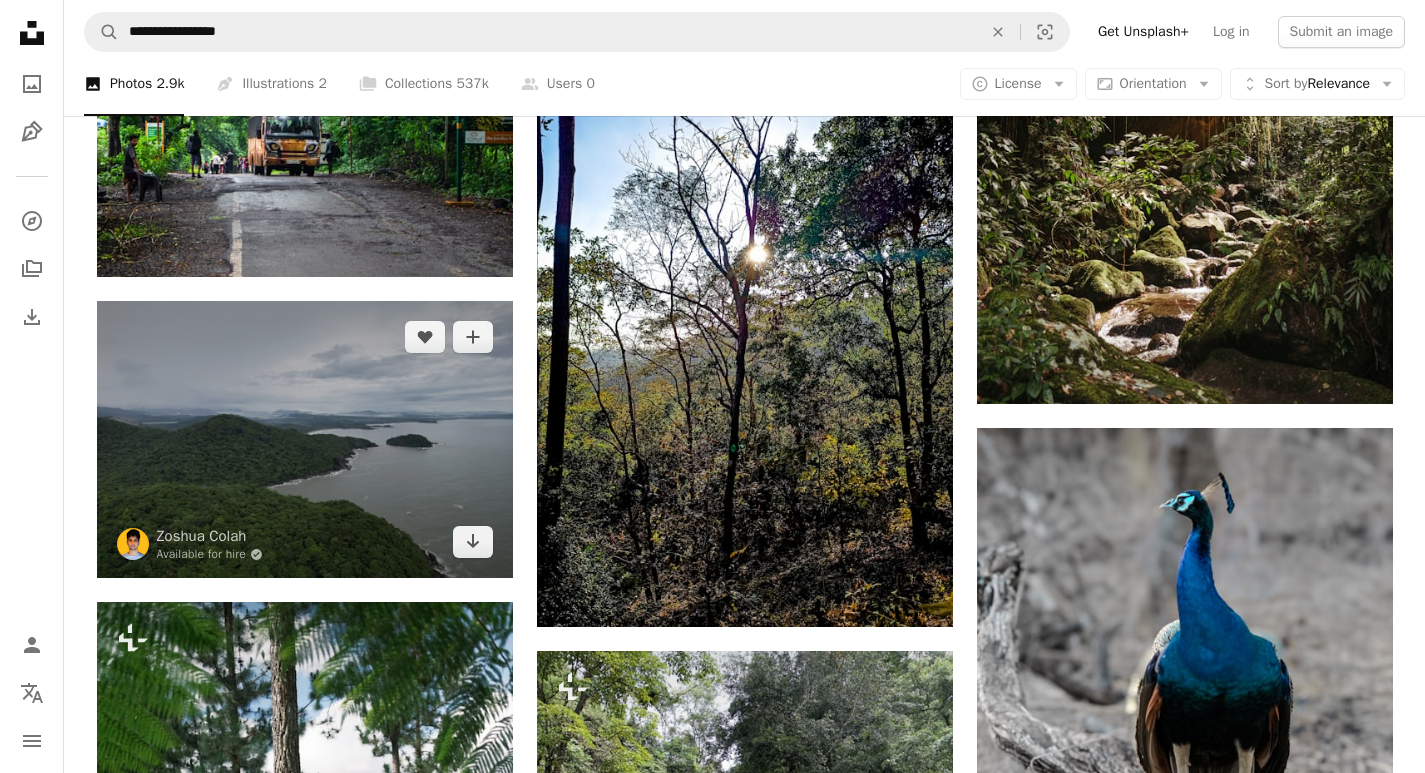 scroll, scrollTop: 21460, scrollLeft: 0, axis: vertical 